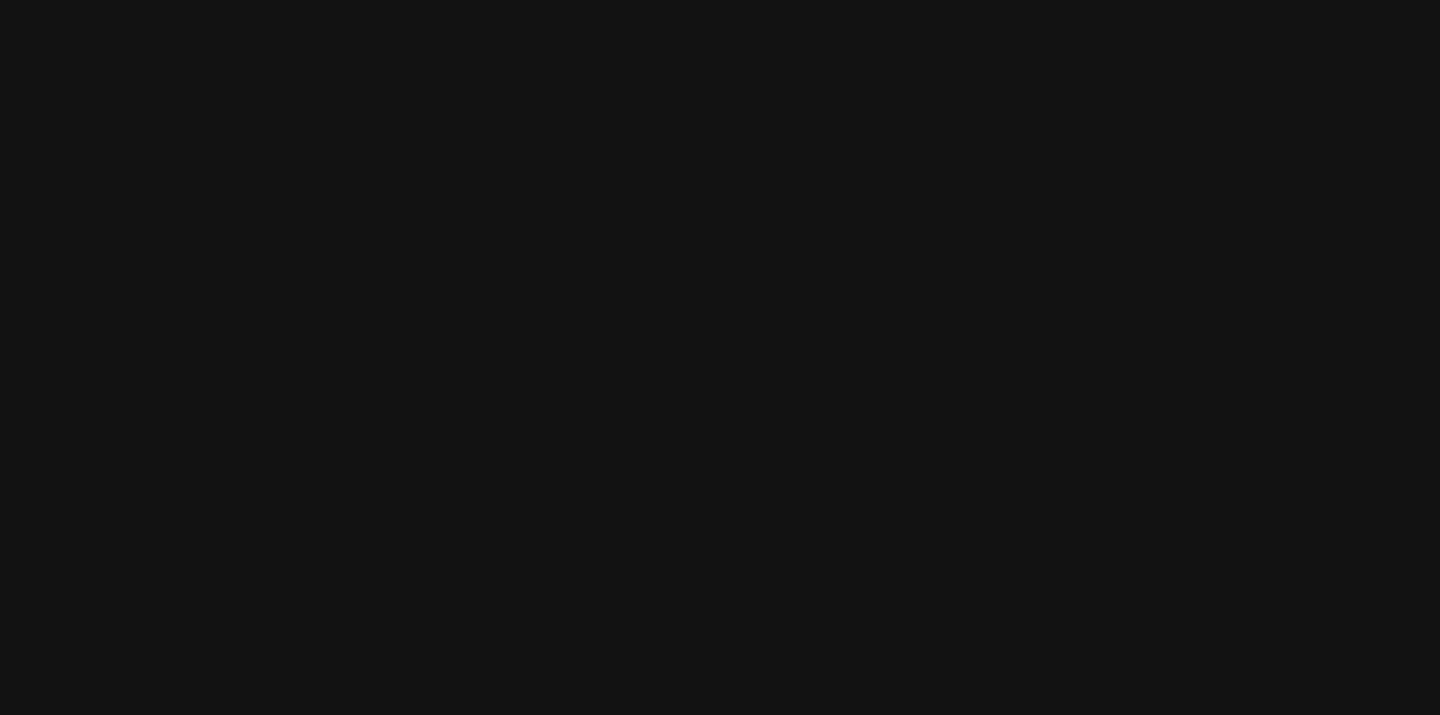 scroll, scrollTop: 0, scrollLeft: 0, axis: both 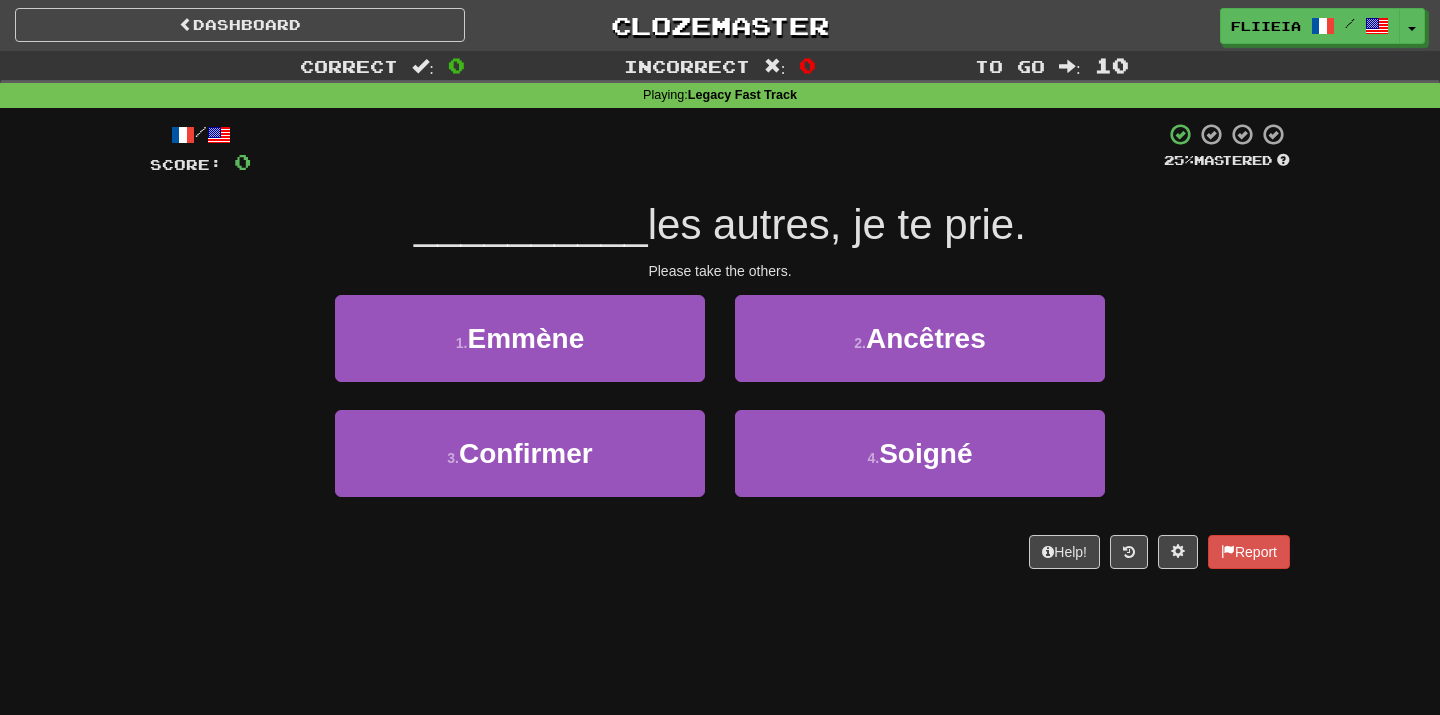 click on "1 .  Emmène" at bounding box center [520, 352] 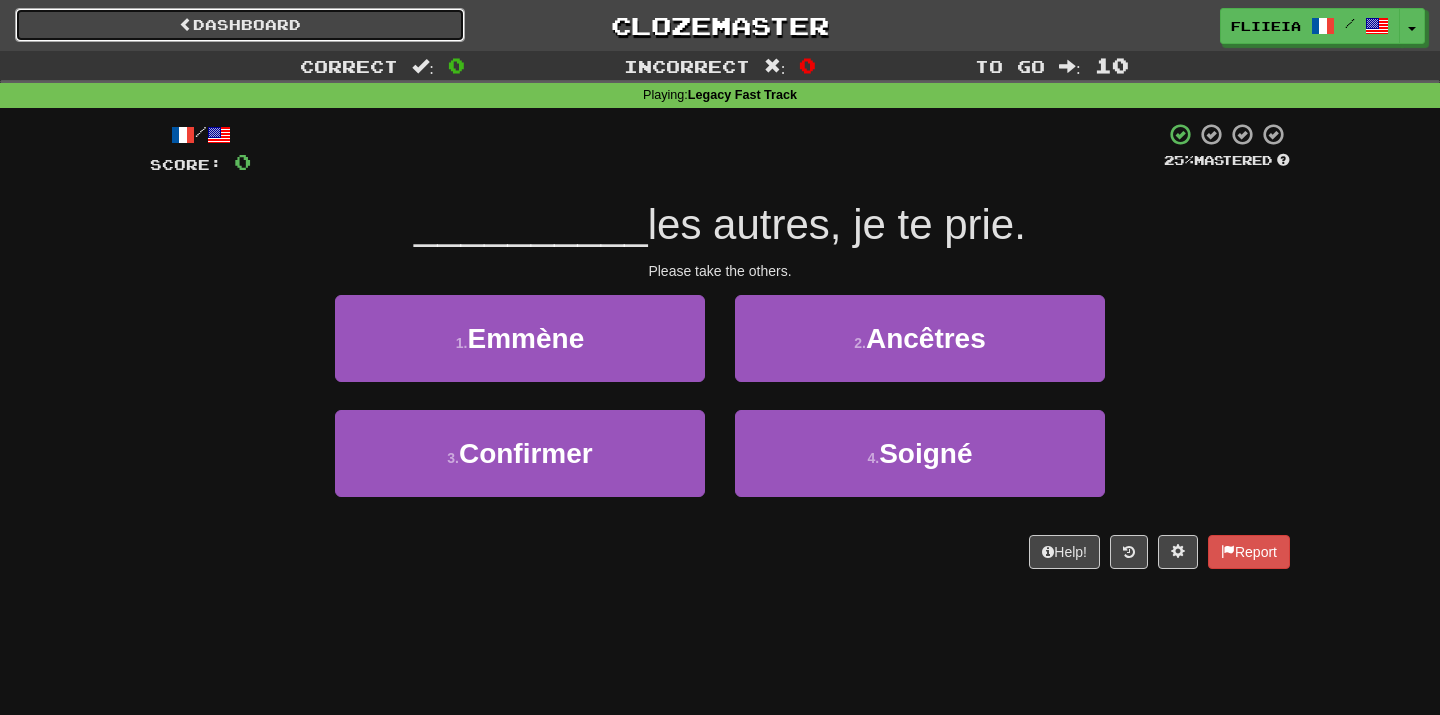 click on "Dashboard" at bounding box center [240, 25] 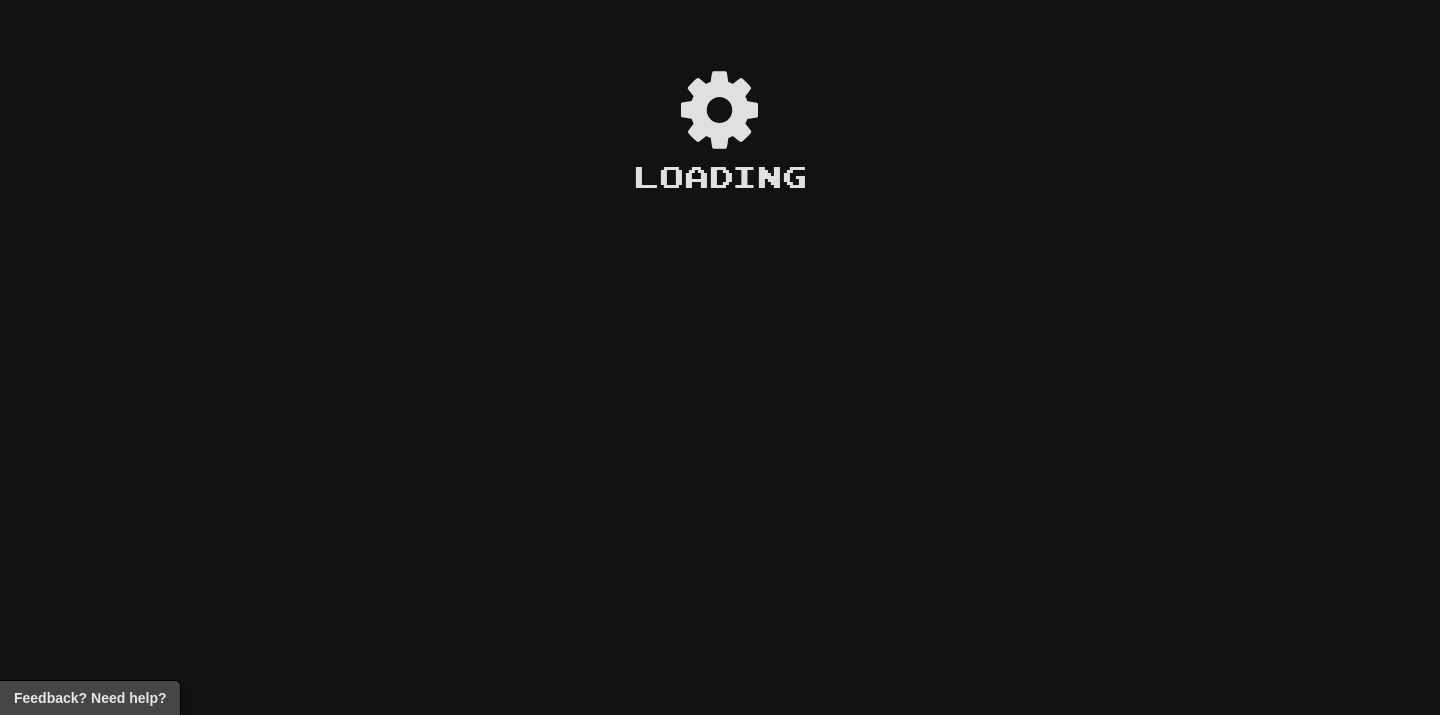 scroll, scrollTop: 0, scrollLeft: 0, axis: both 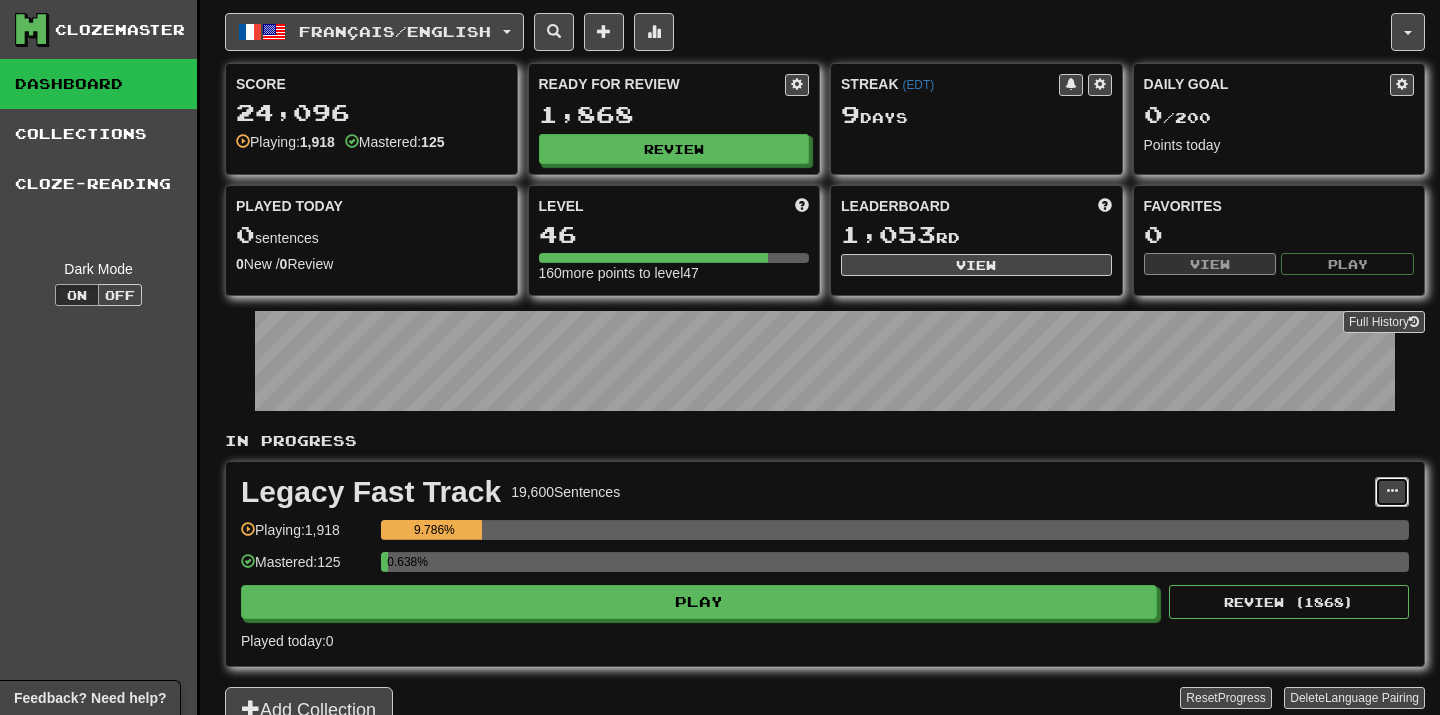 click at bounding box center (1392, 491) 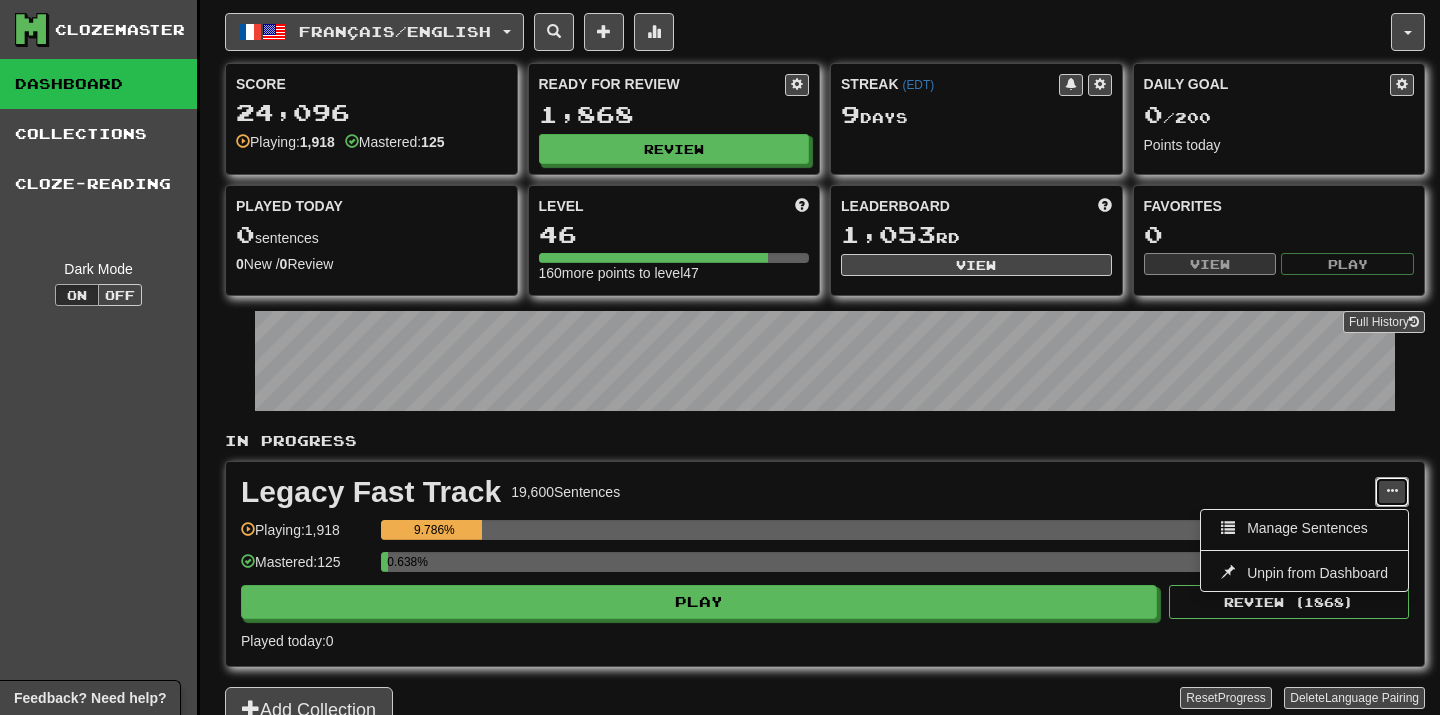 click at bounding box center (1392, 491) 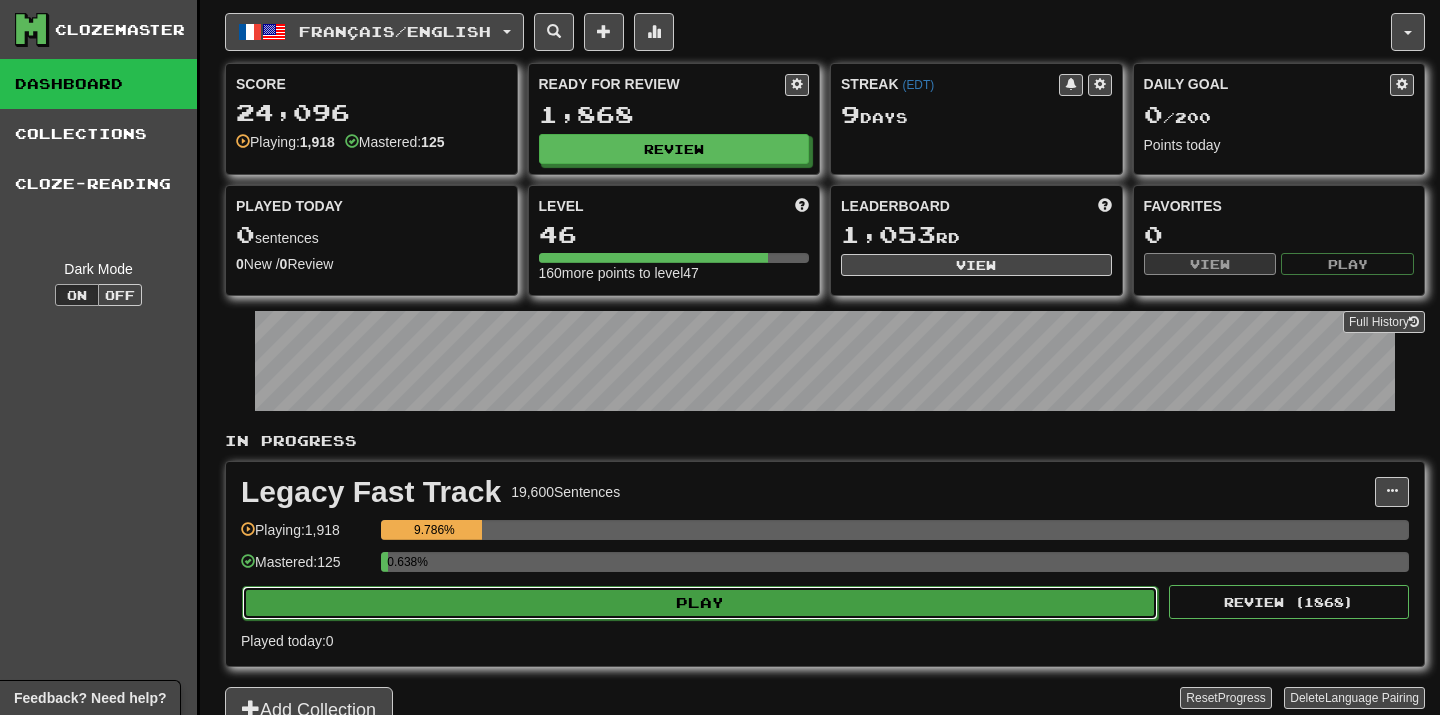 click on "Play" at bounding box center [700, 603] 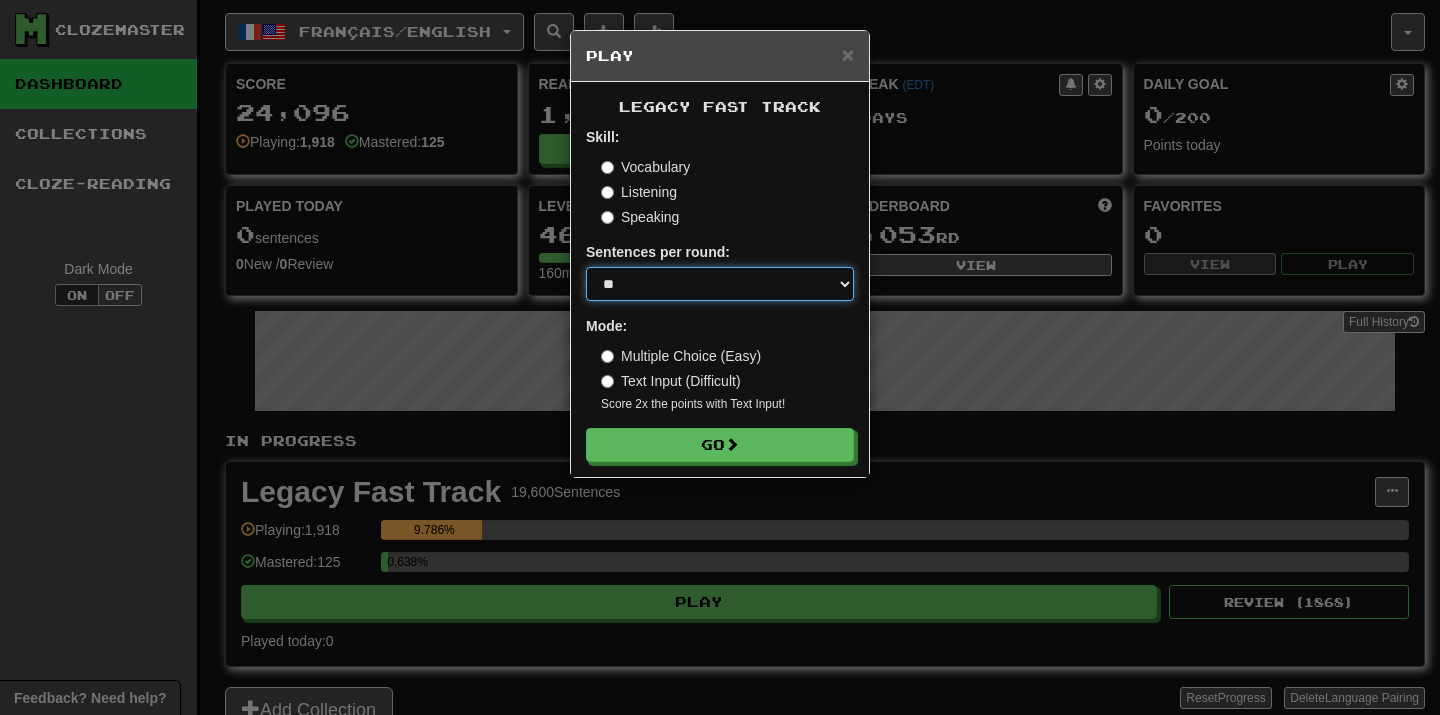 click on "* ** ** ** ** ** *** ********" at bounding box center [720, 284] 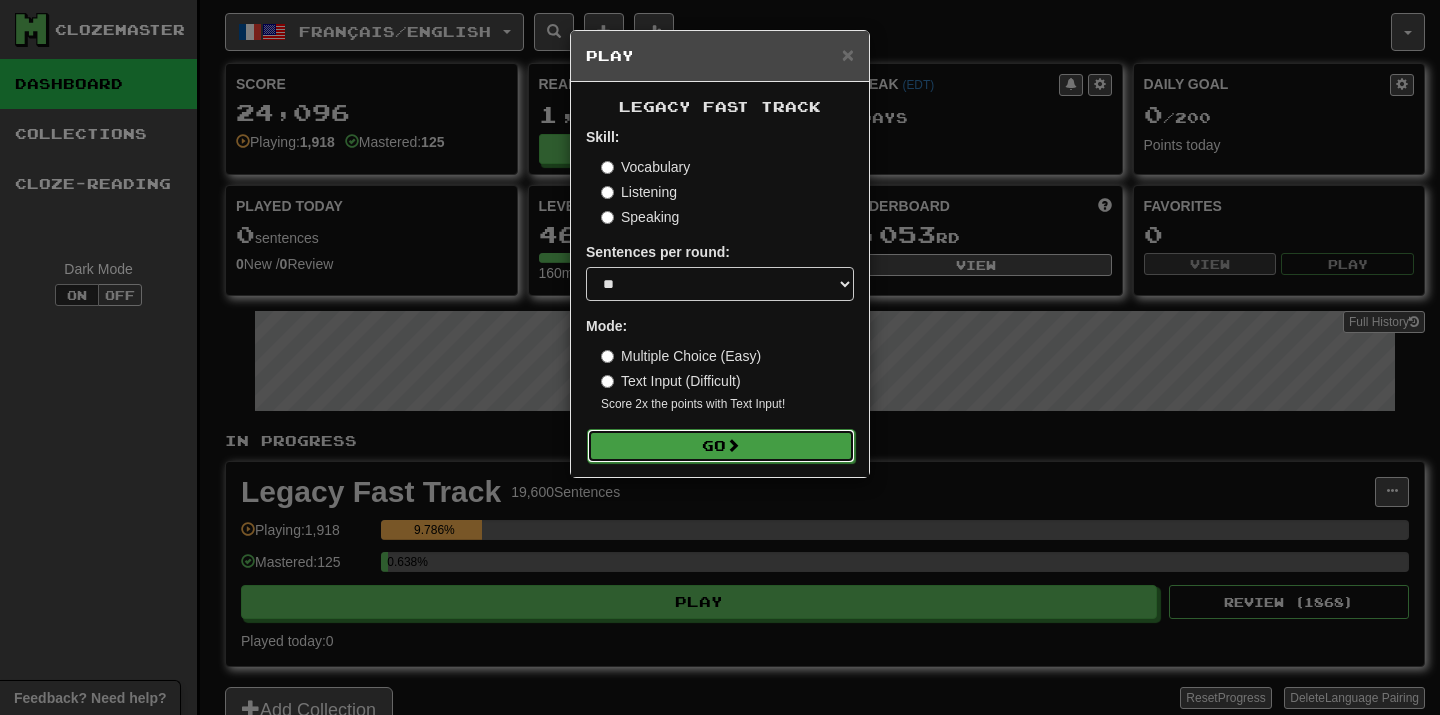 click on "Go" at bounding box center (721, 446) 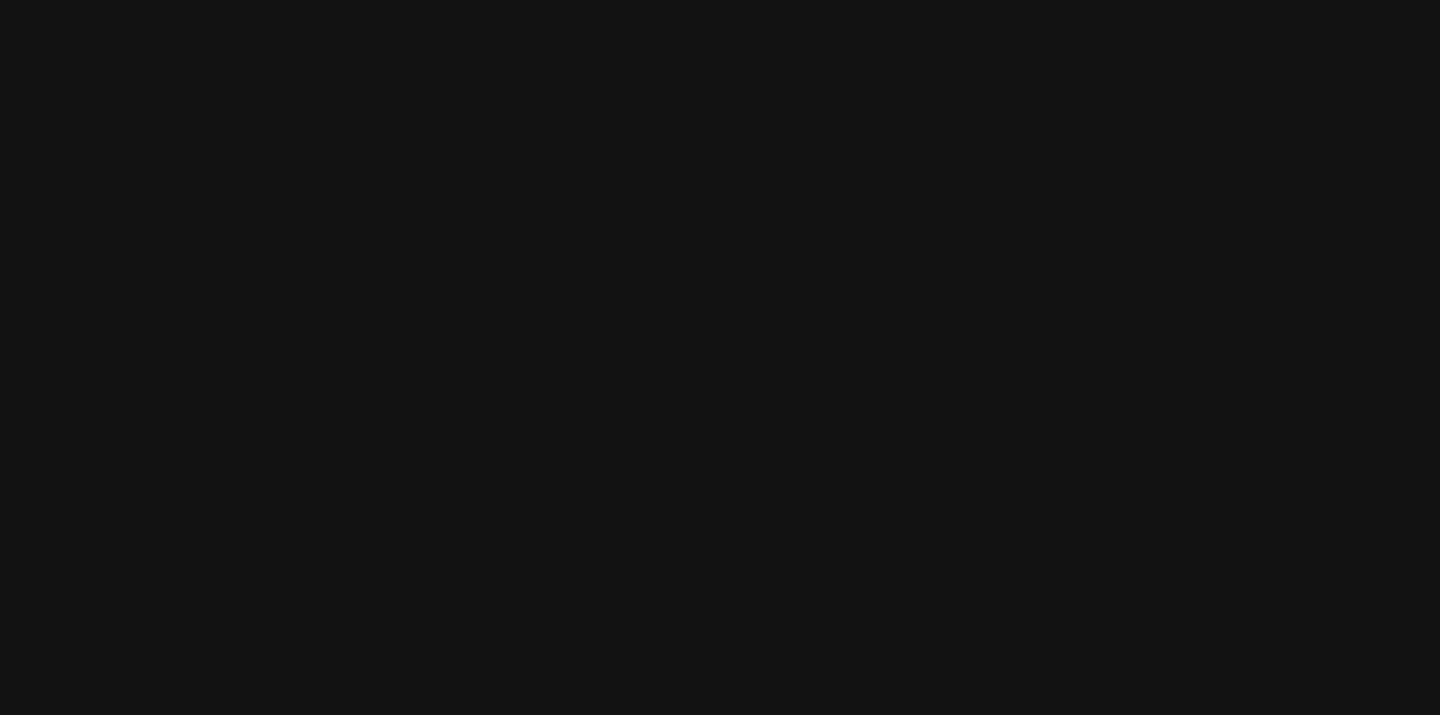scroll, scrollTop: 0, scrollLeft: 0, axis: both 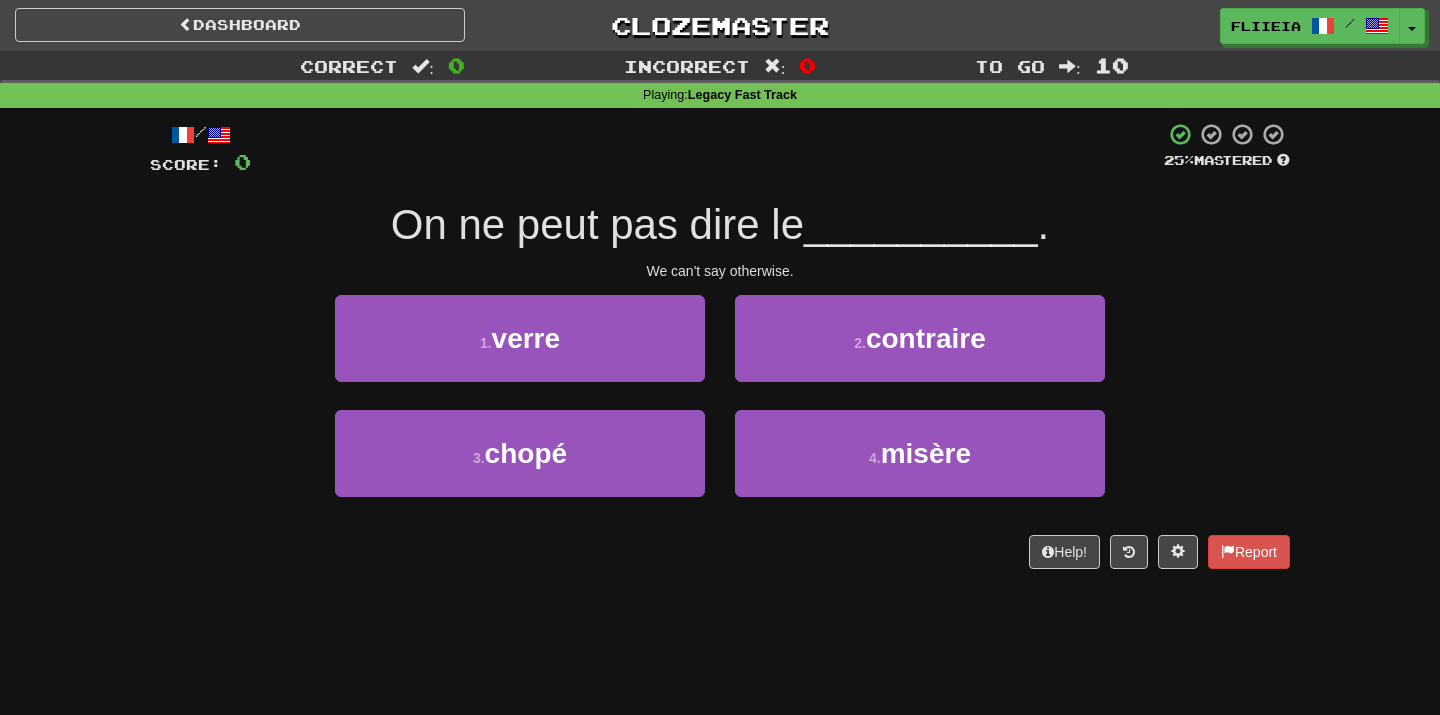 click on "2 . contraire" at bounding box center (920, 352) 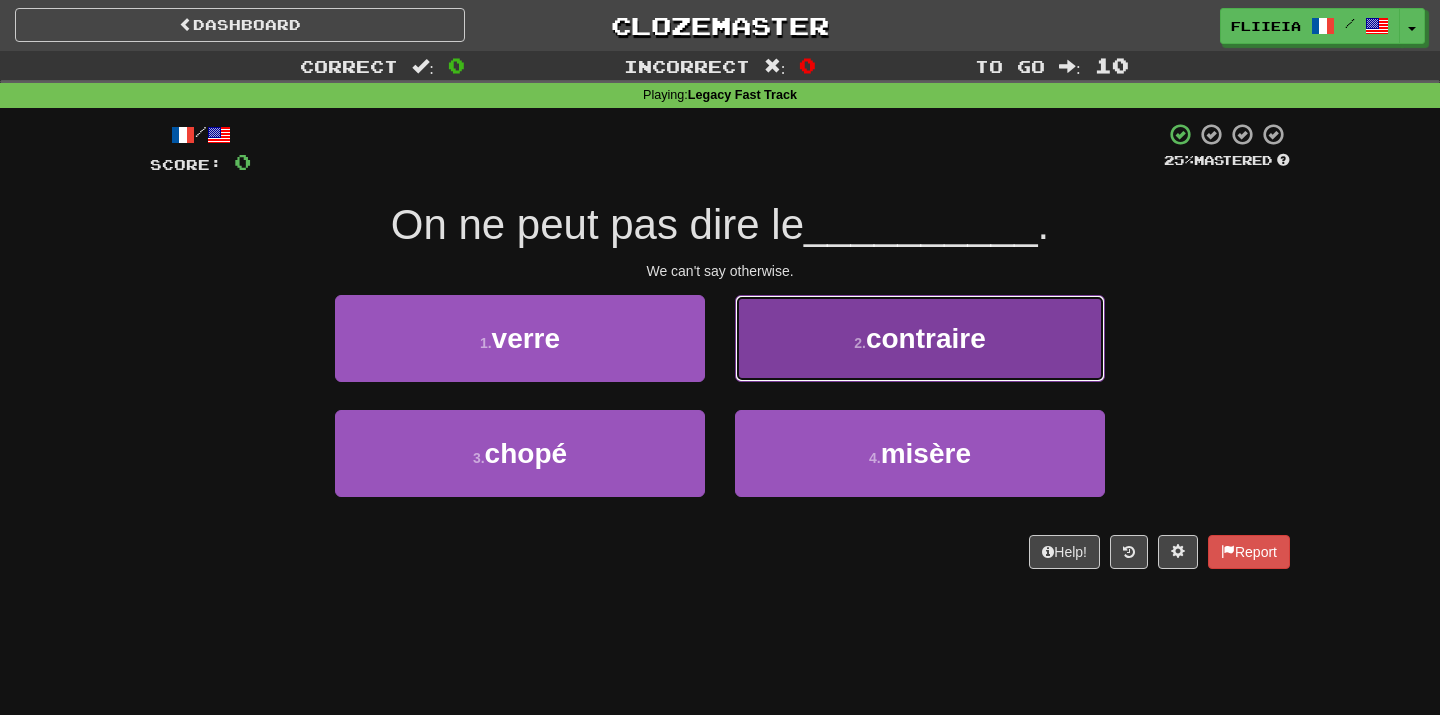 click on "2 . contraire" at bounding box center [920, 338] 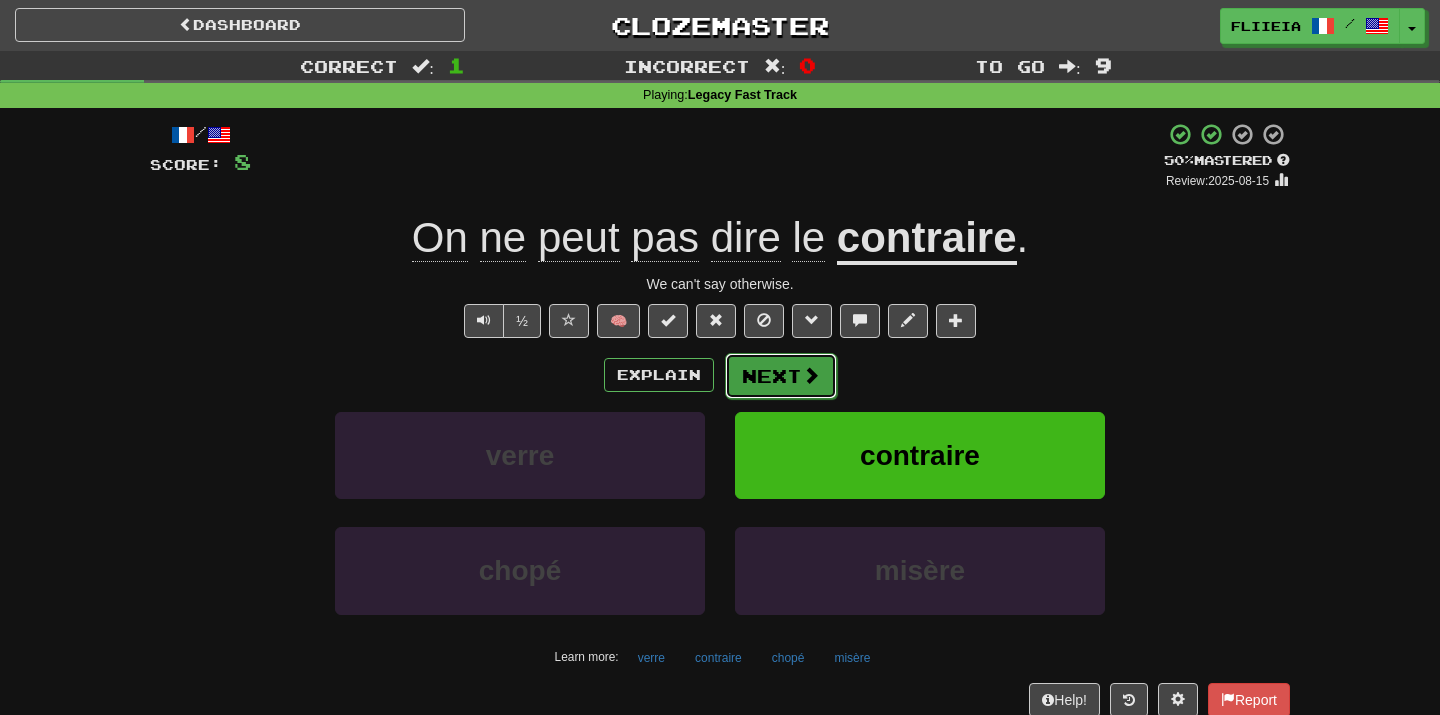 click on "Next" at bounding box center [781, 376] 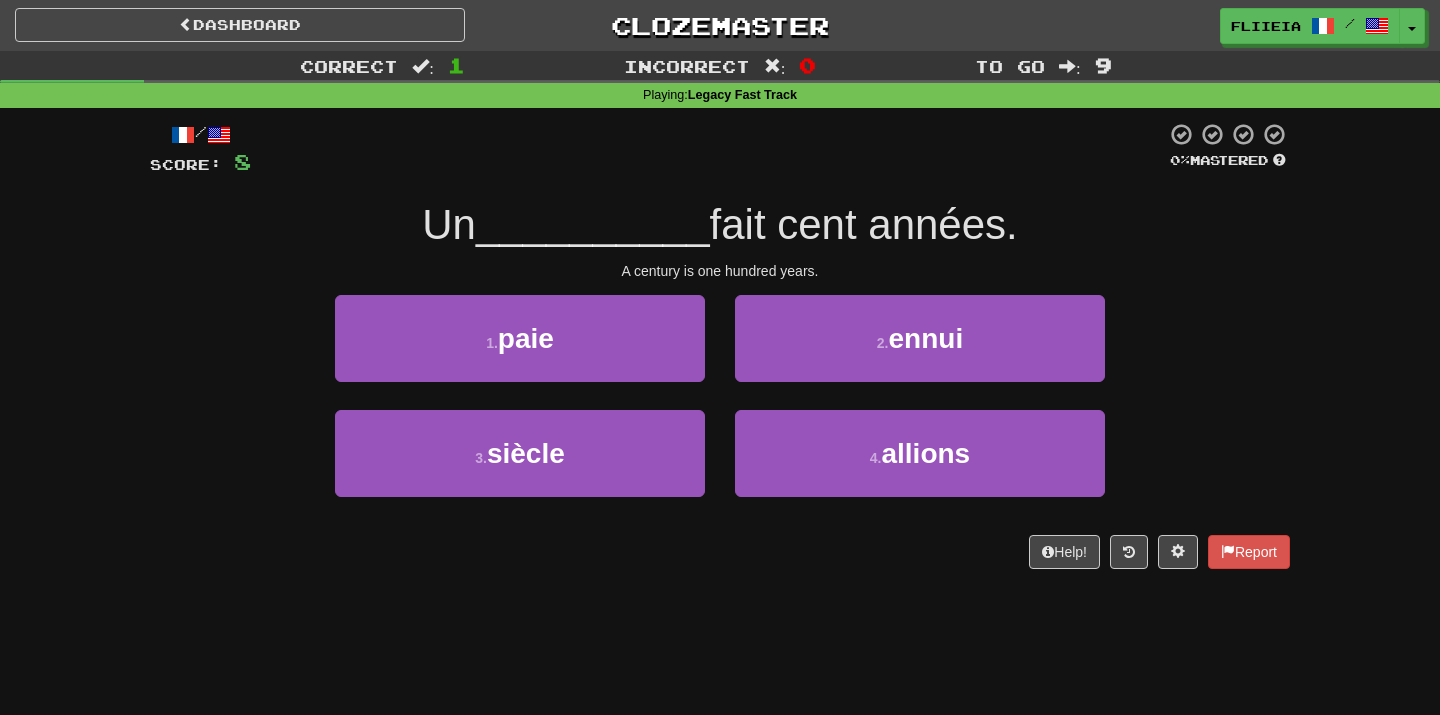 click on "1 . paie" at bounding box center (520, 352) 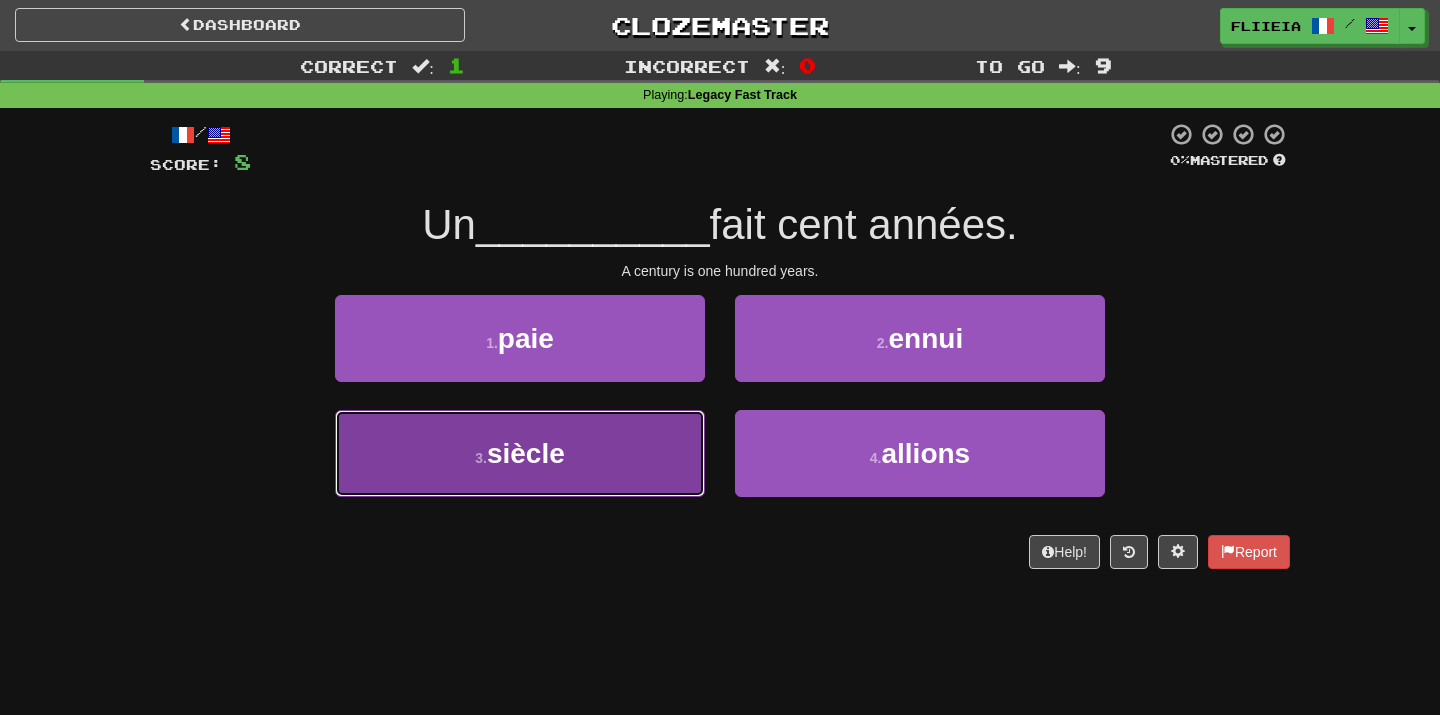 click on "3 . siècle" at bounding box center [520, 453] 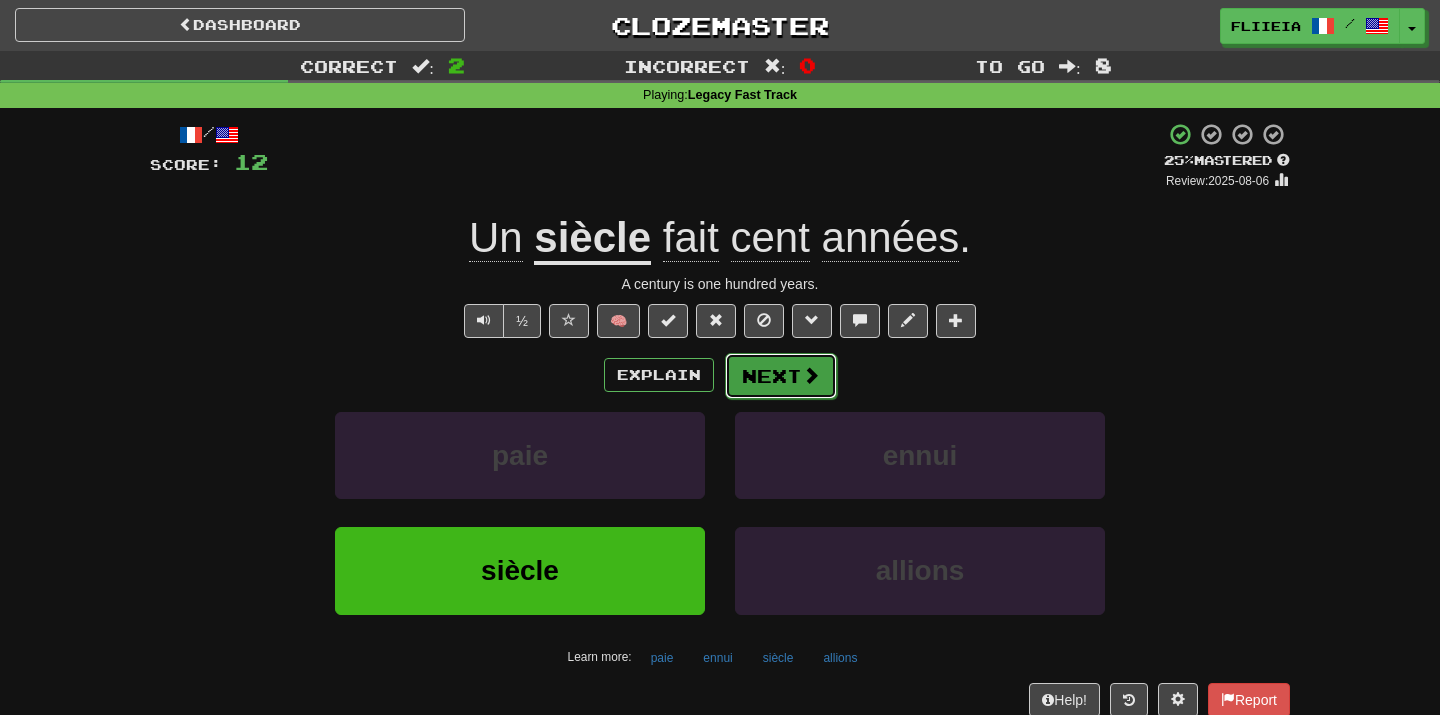 click on "Next" at bounding box center [781, 376] 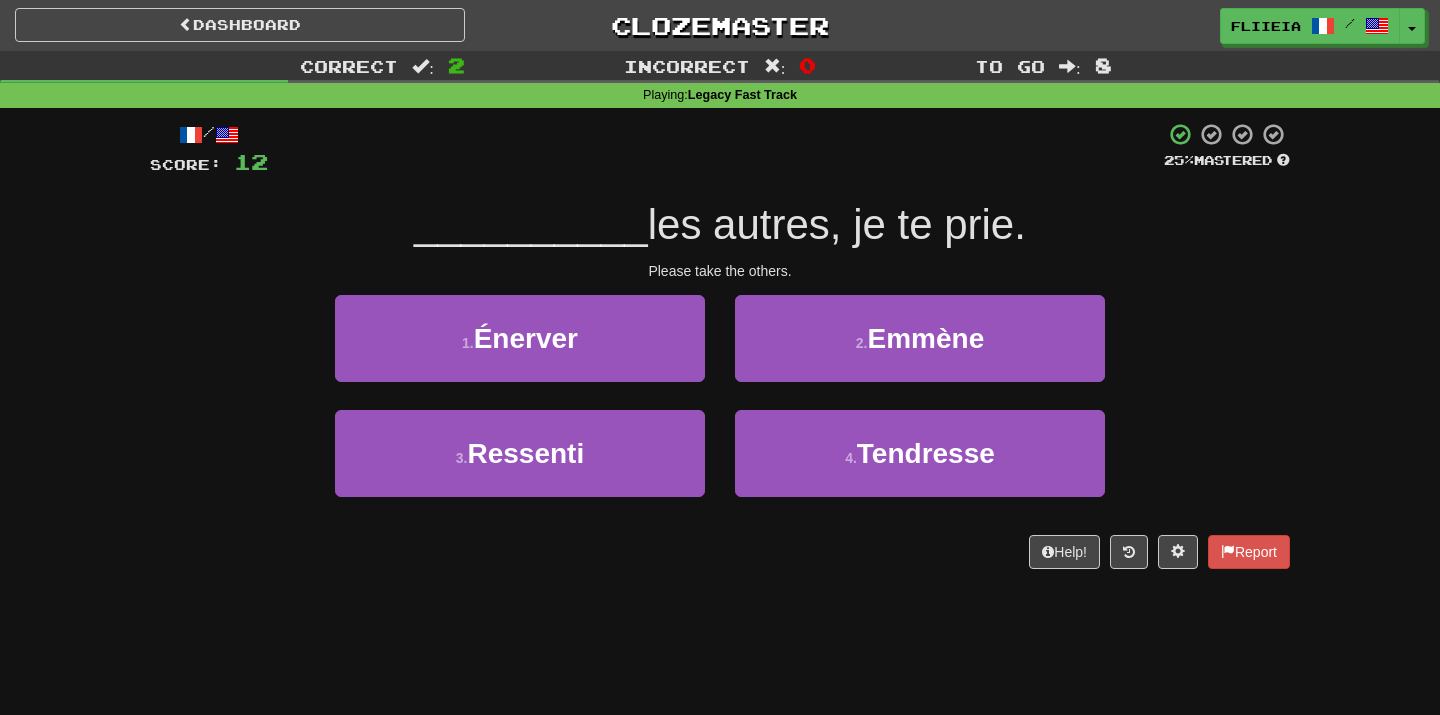 click on "1 . Énerver" at bounding box center [520, 352] 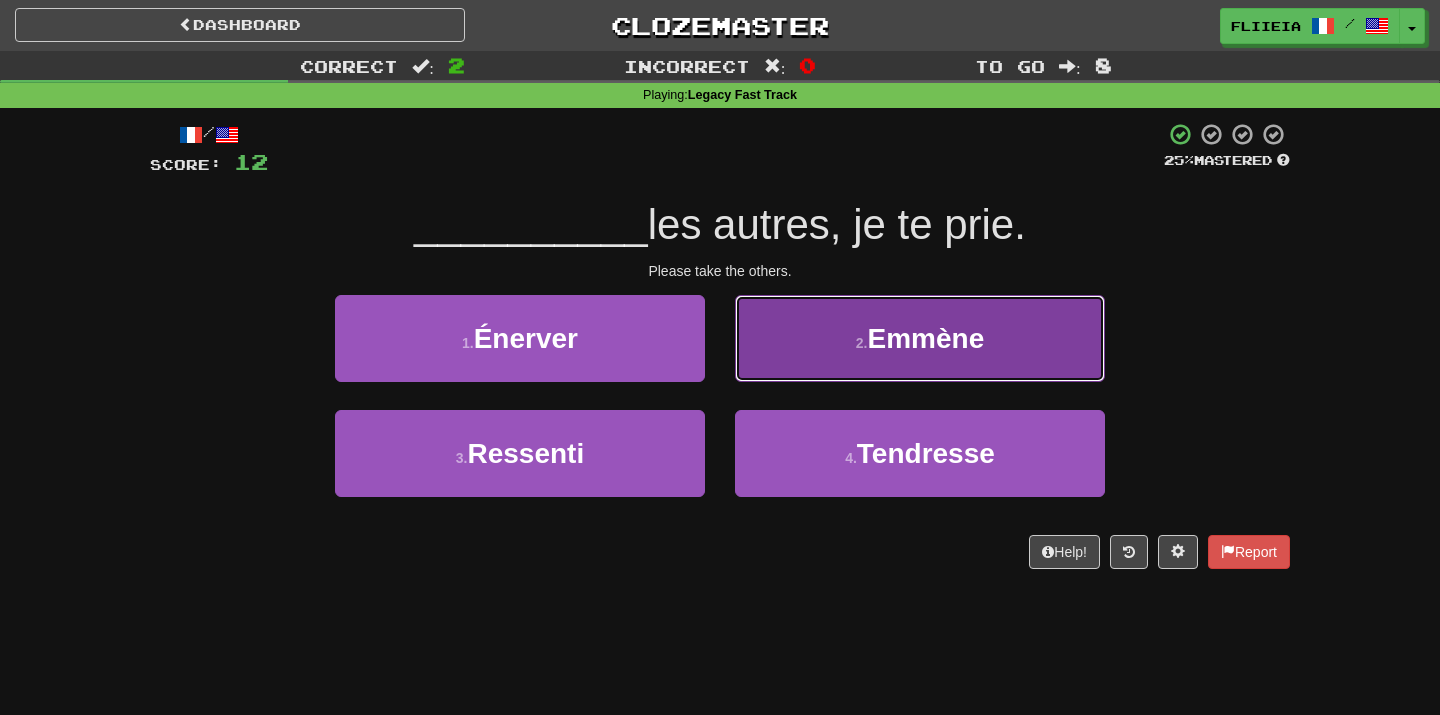 click on "2 . Emmène" at bounding box center (920, 338) 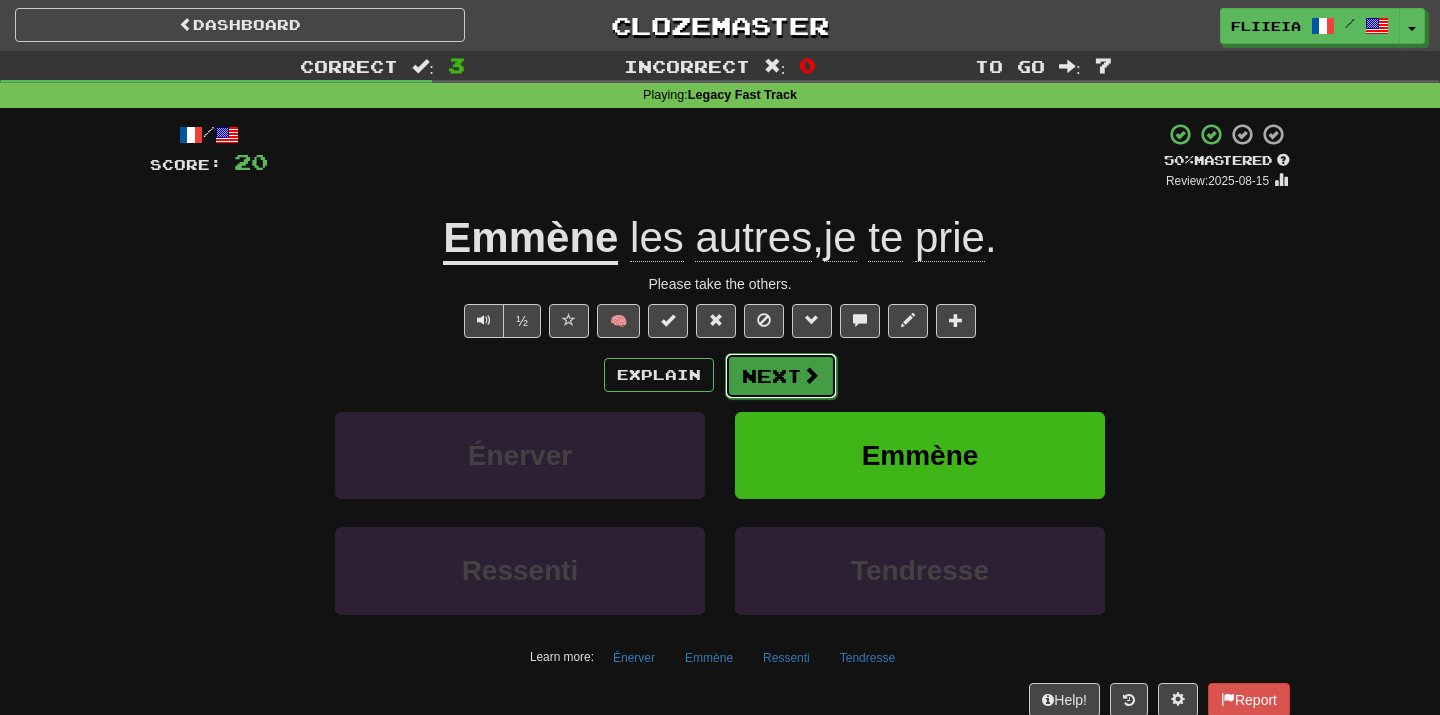 click on "Next" at bounding box center [781, 376] 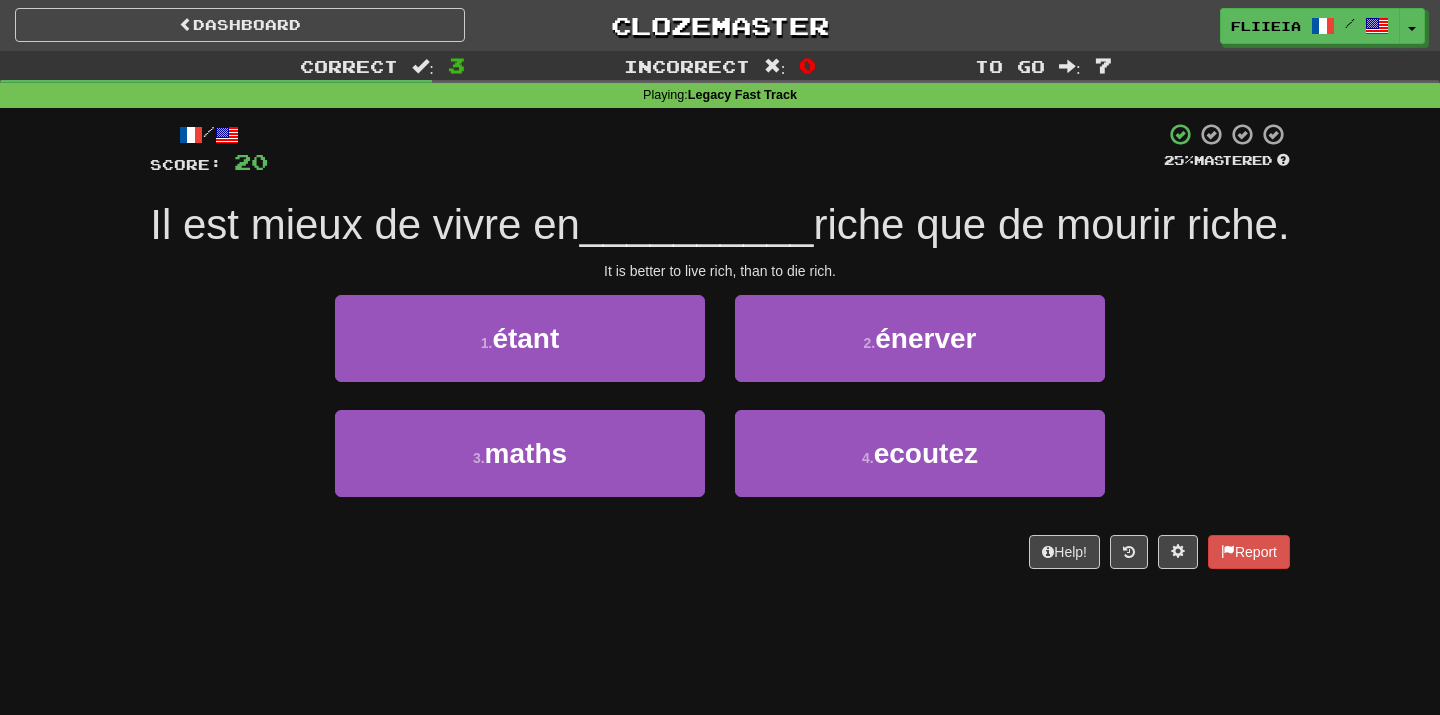 click on "2 . énerver" at bounding box center (920, 352) 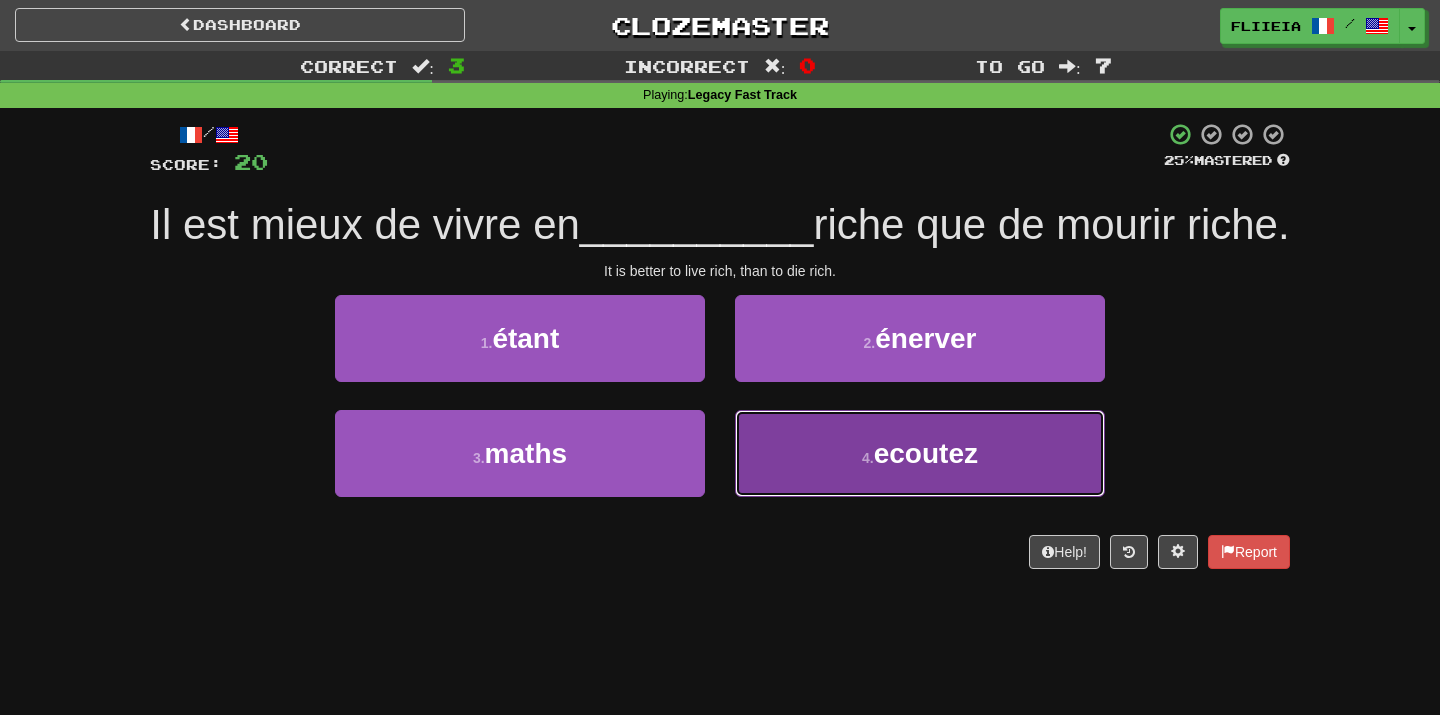 click on "4 . ecoutez" at bounding box center [920, 453] 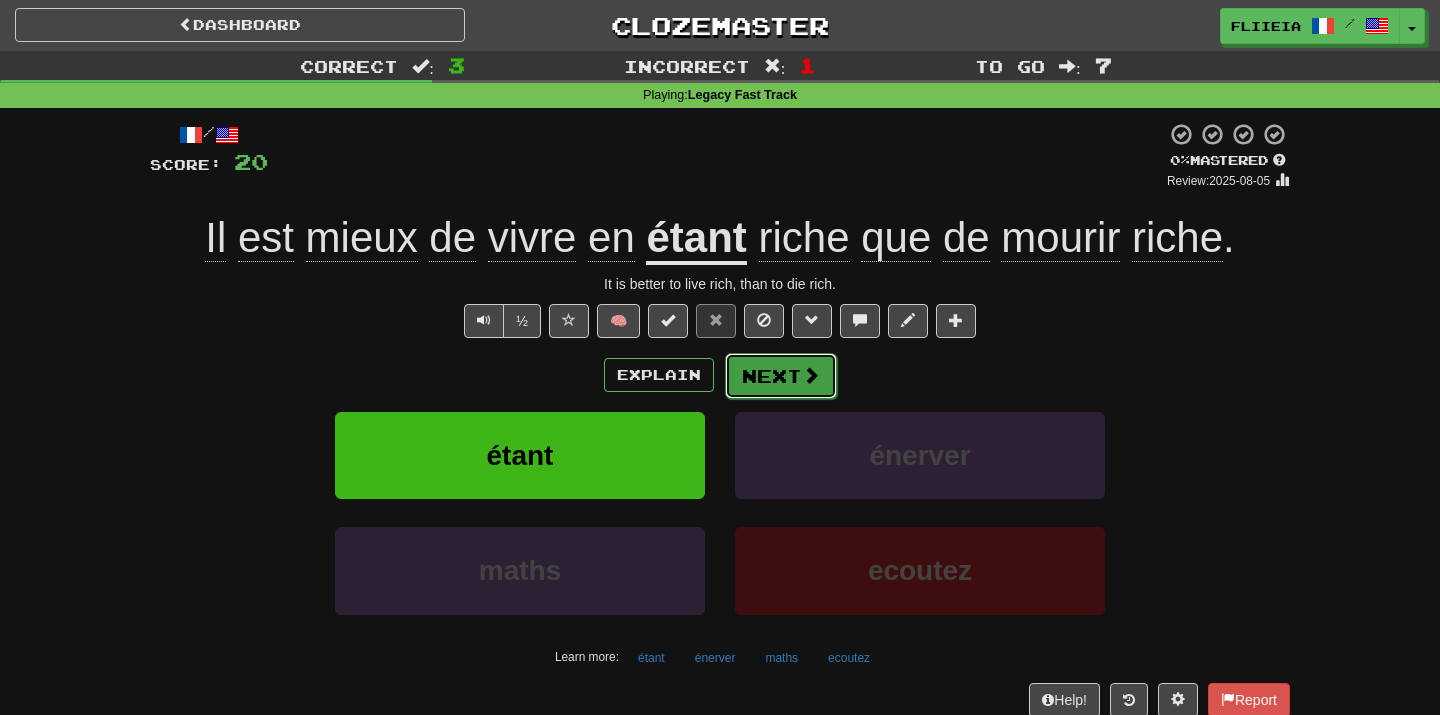 click on "Next" at bounding box center (781, 376) 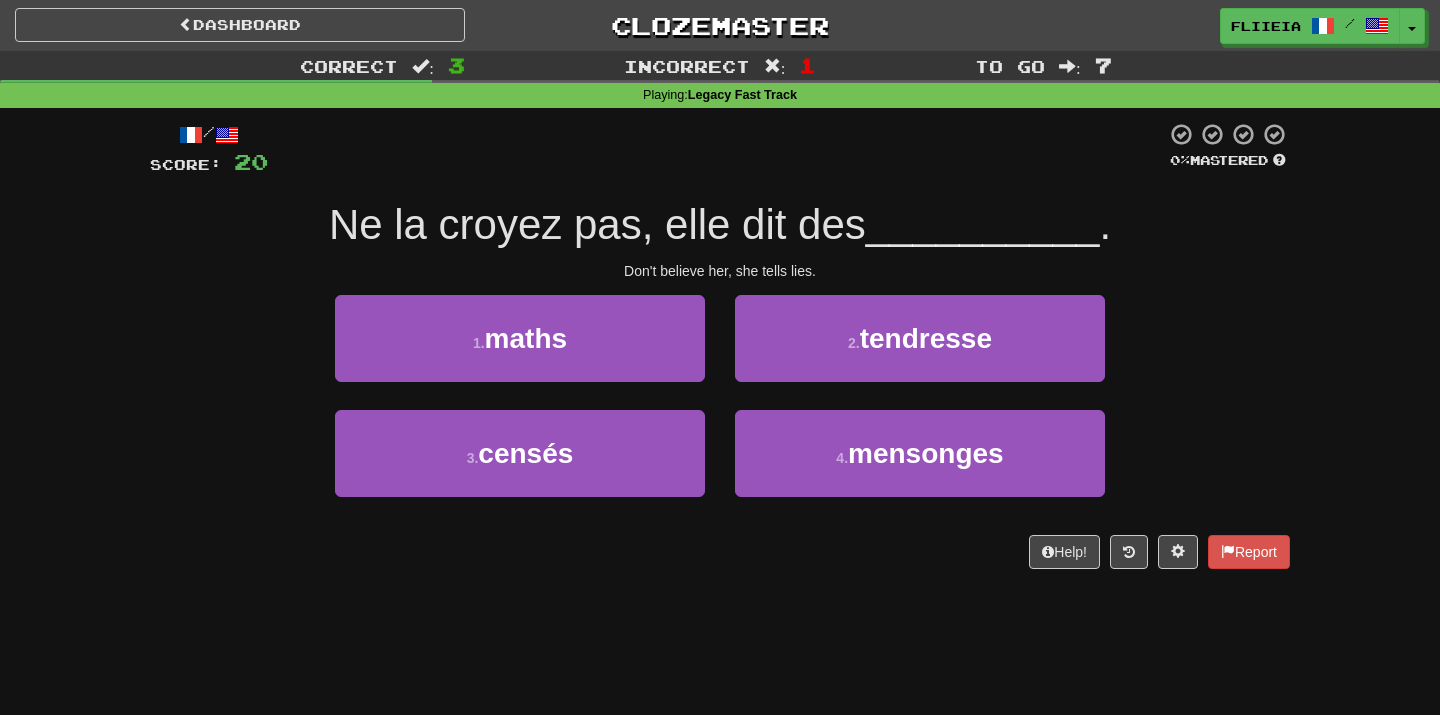 click on "2 . tendresse" at bounding box center (920, 352) 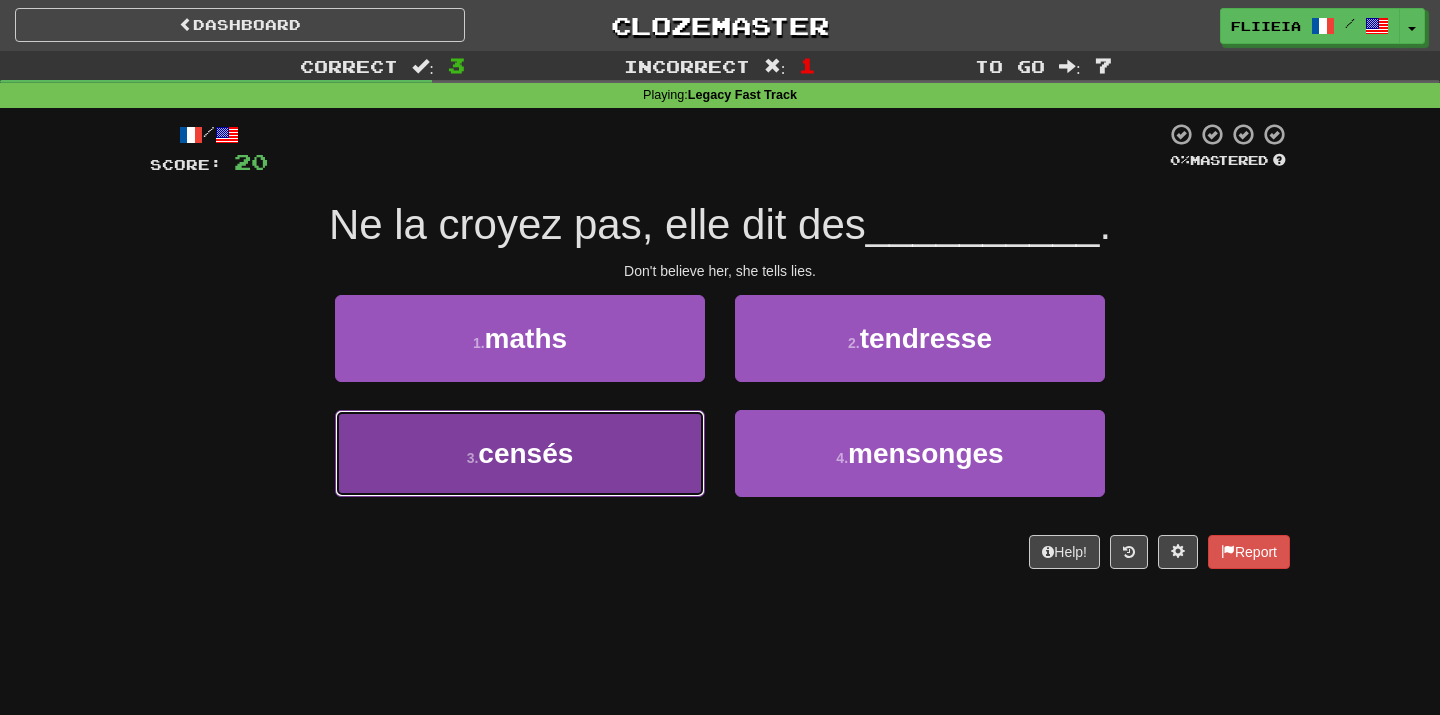 click on "3 . censés" at bounding box center [520, 453] 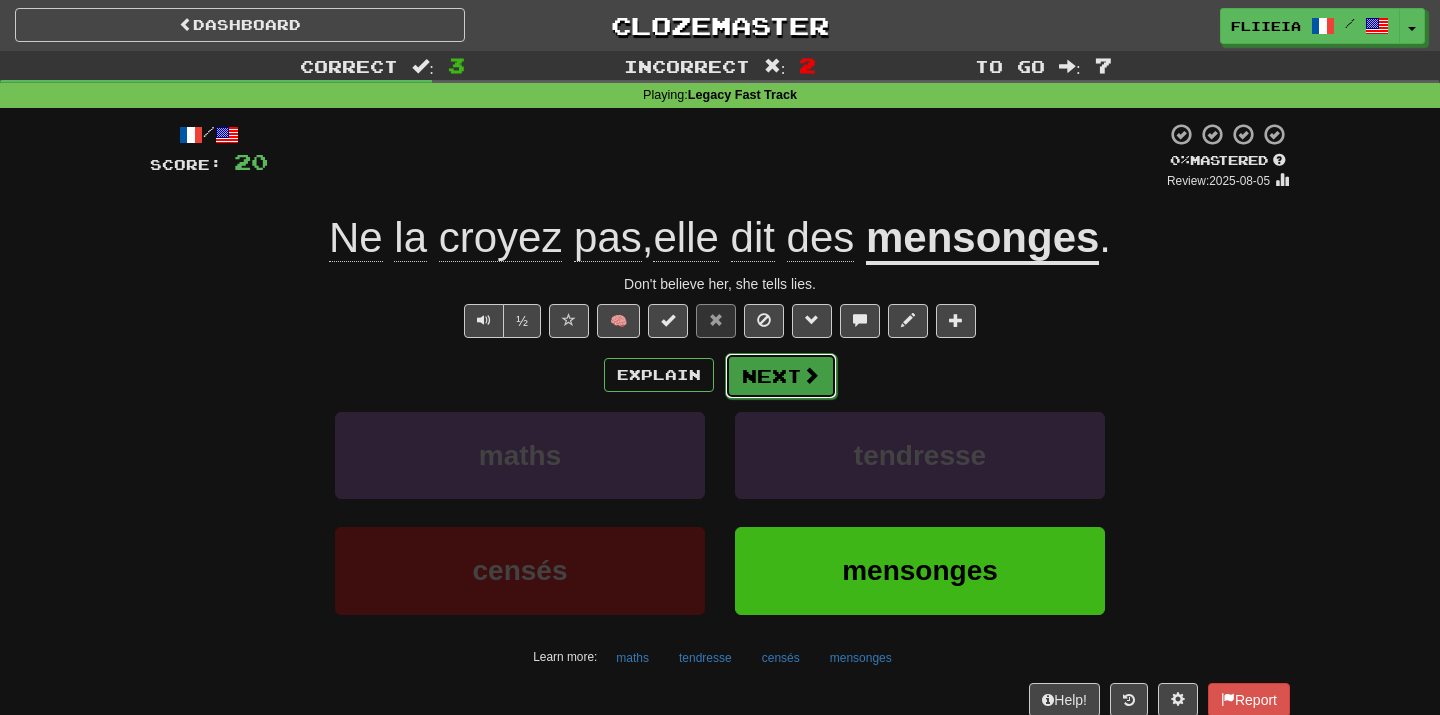 click at bounding box center (811, 375) 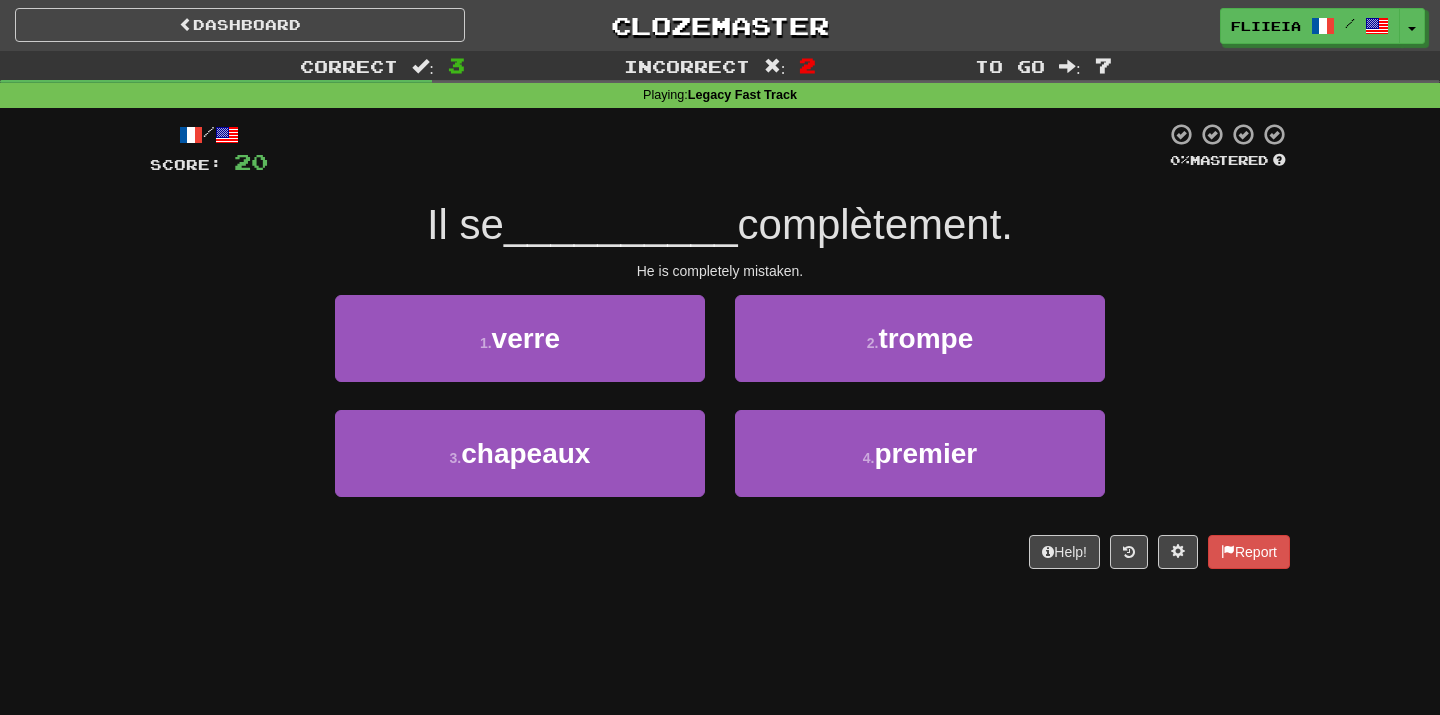 click on "1 . verre" at bounding box center (520, 352) 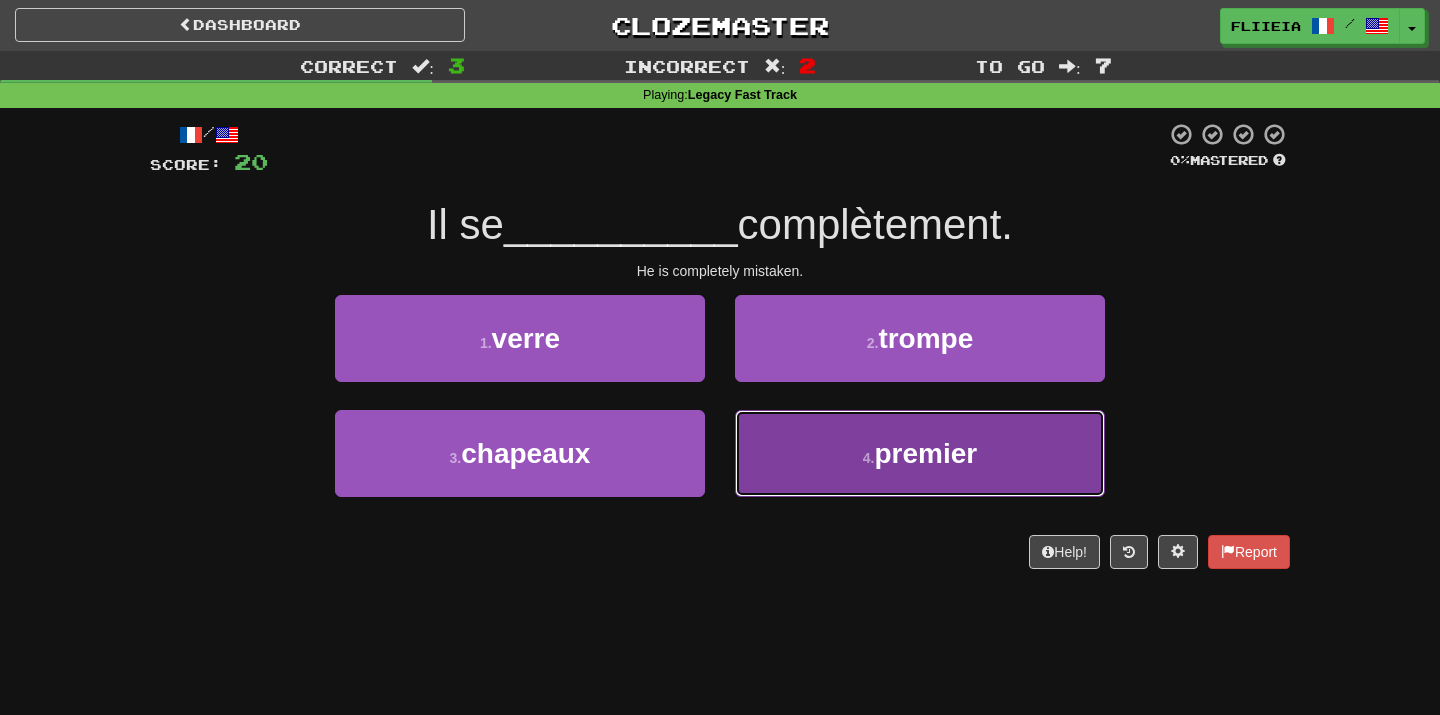 click on "4 .  premier" at bounding box center (920, 453) 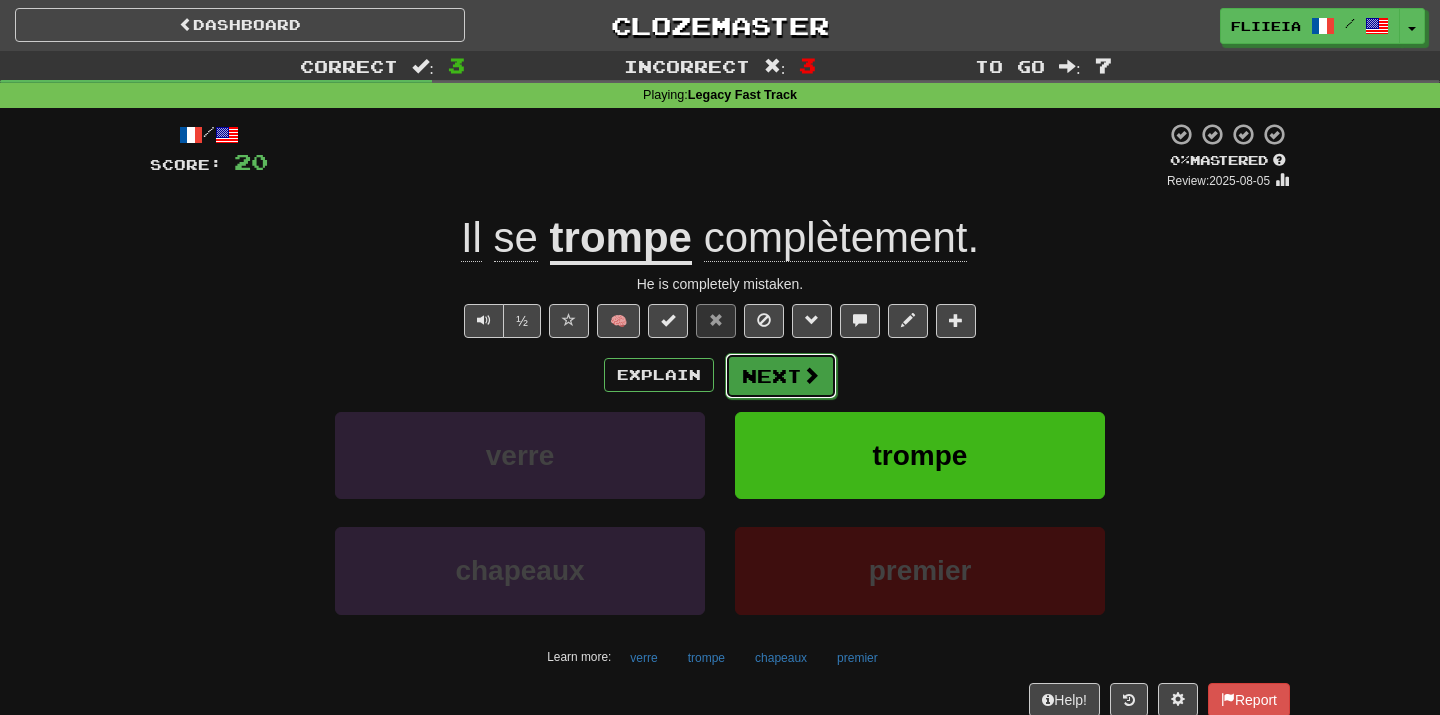click on "Next" at bounding box center (781, 376) 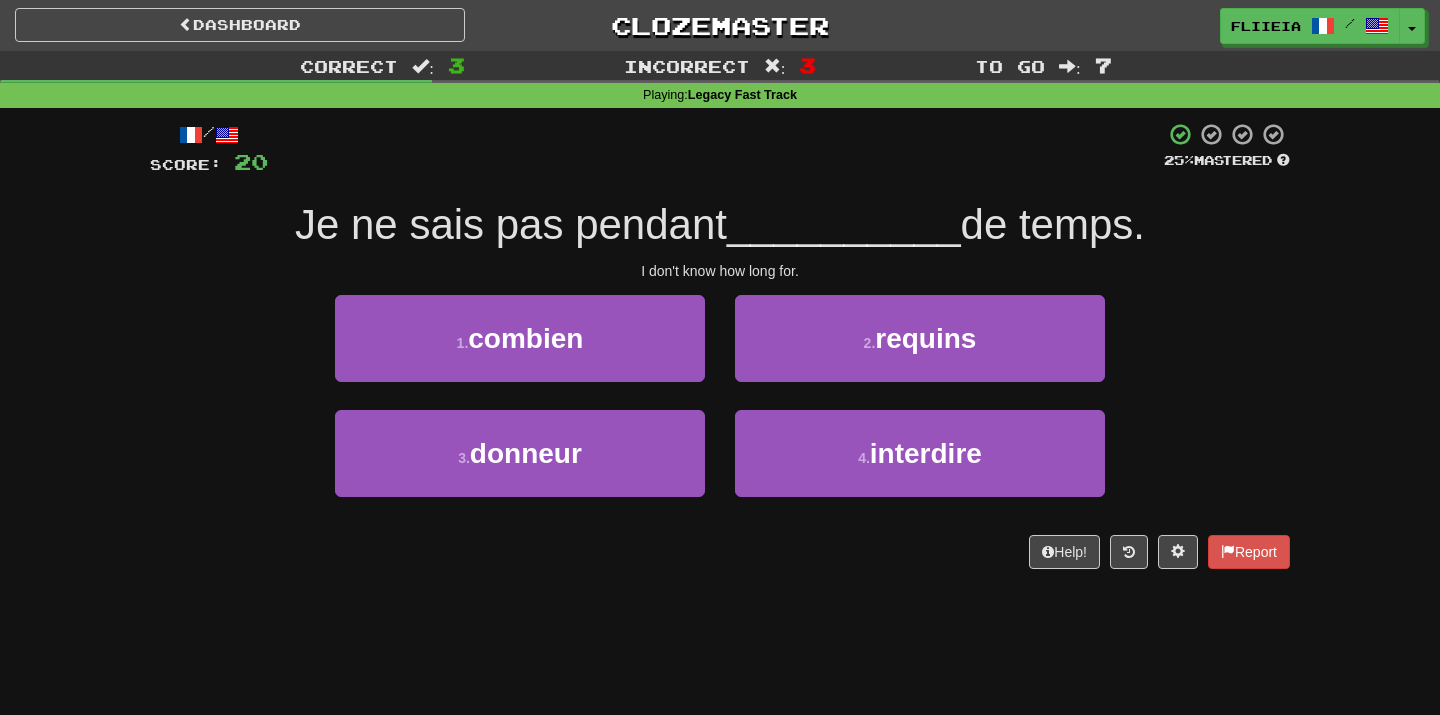 click on "1 .  combien" at bounding box center (520, 352) 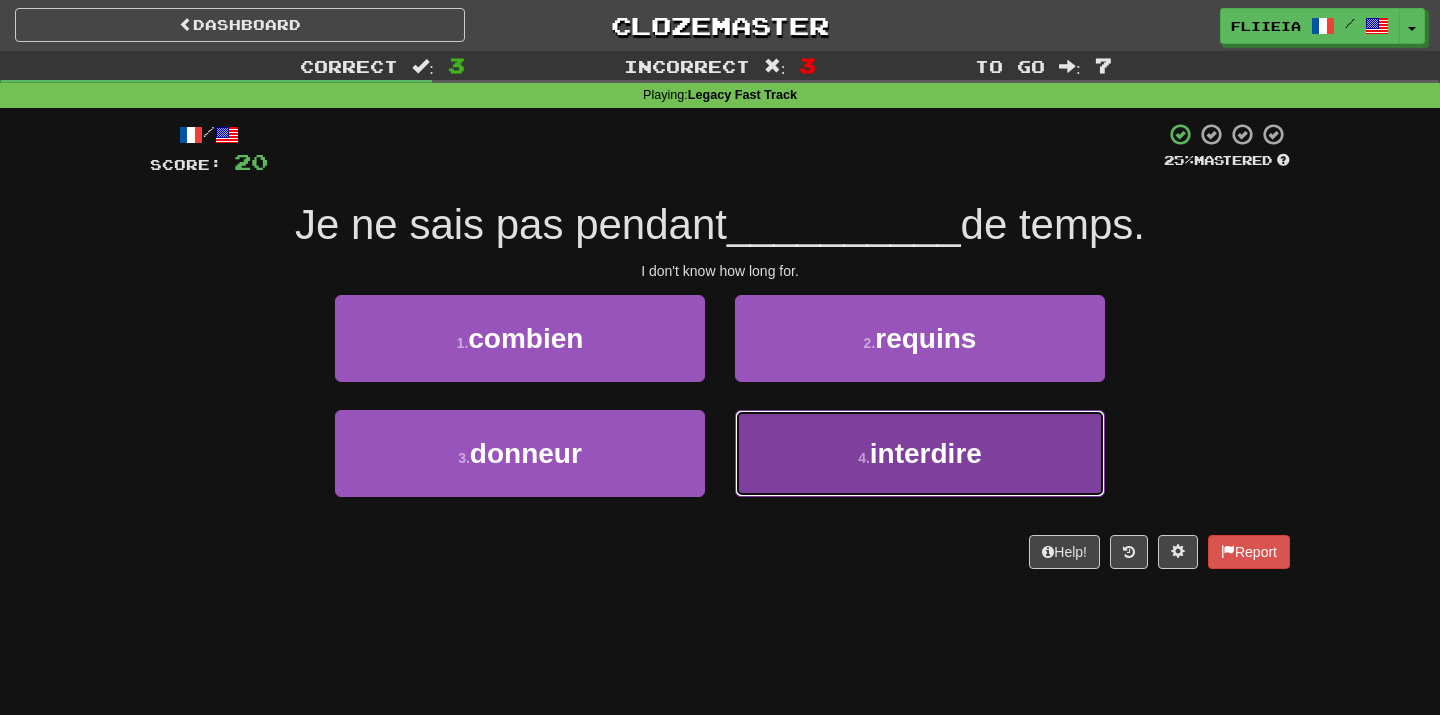 click on "4 . interdire" at bounding box center (920, 453) 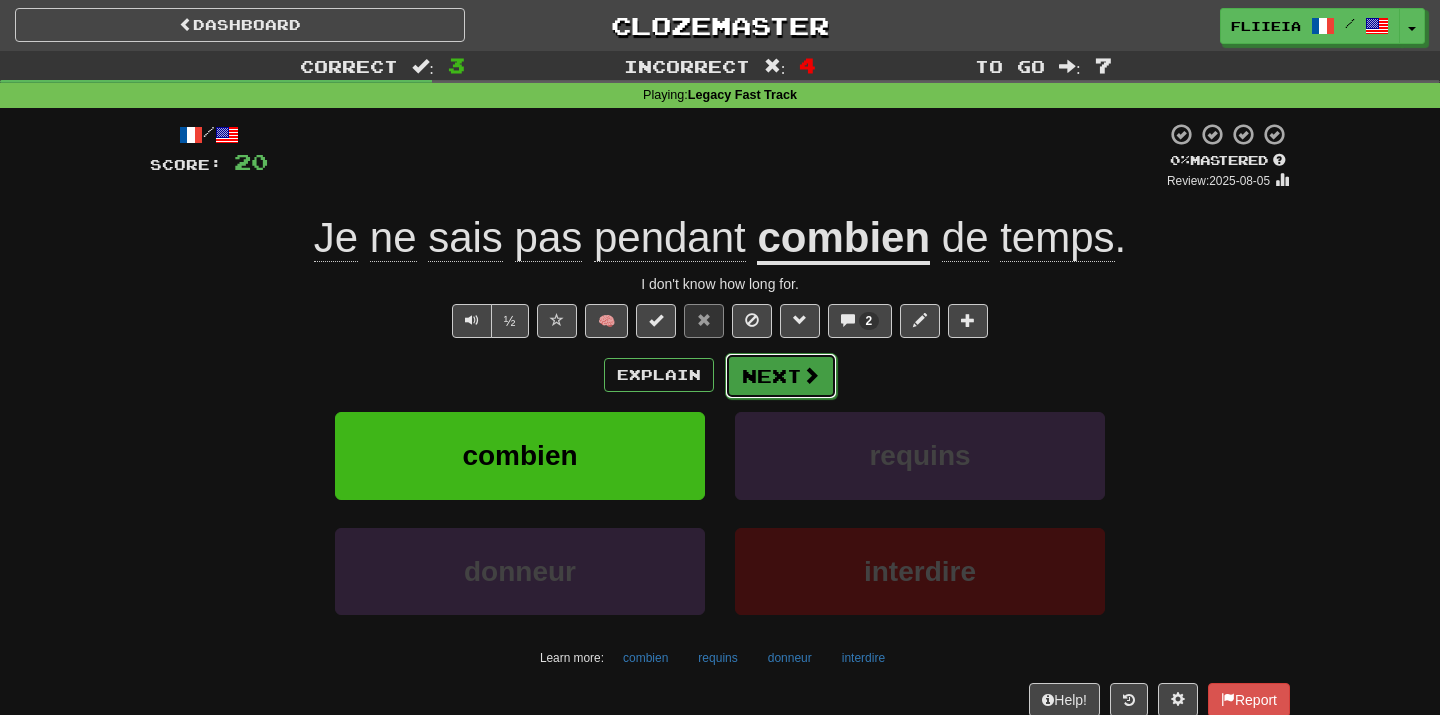 click on "Next" at bounding box center (781, 376) 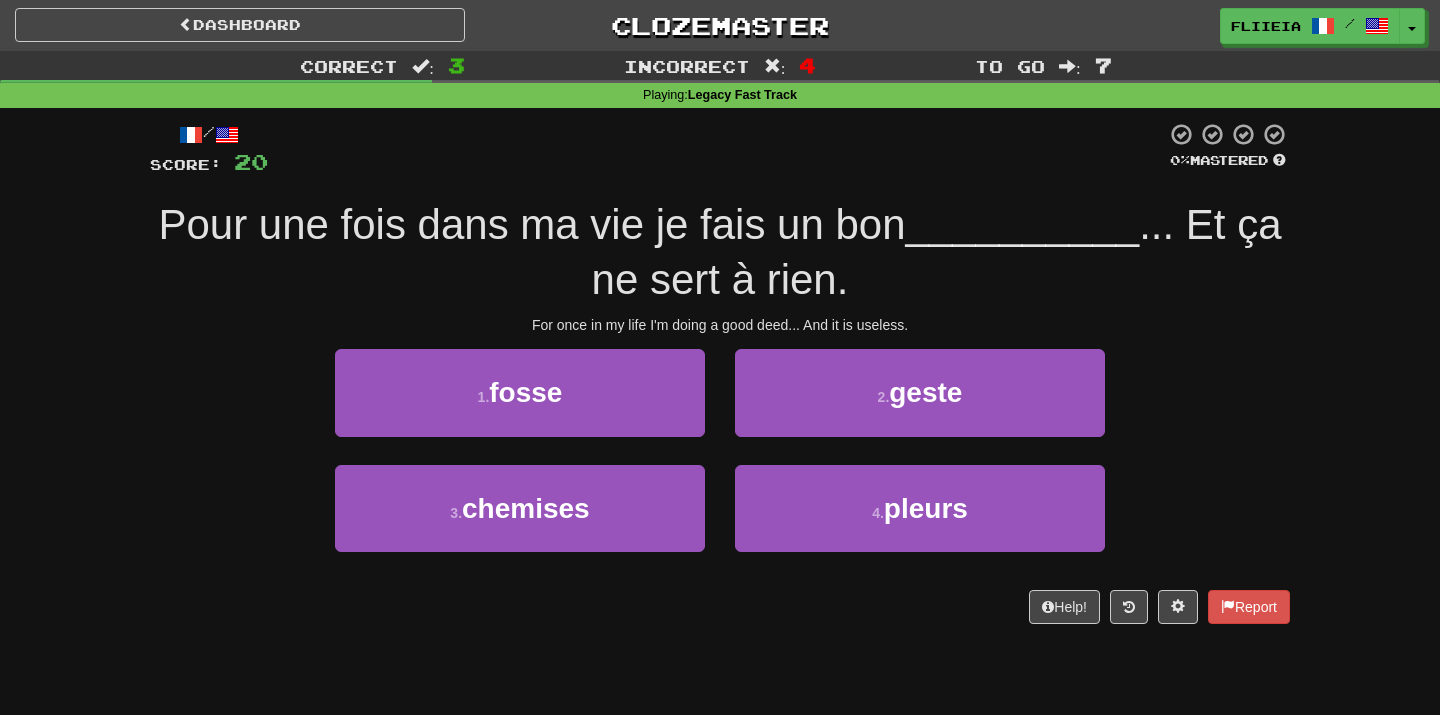click on "2 .  geste" at bounding box center [920, 406] 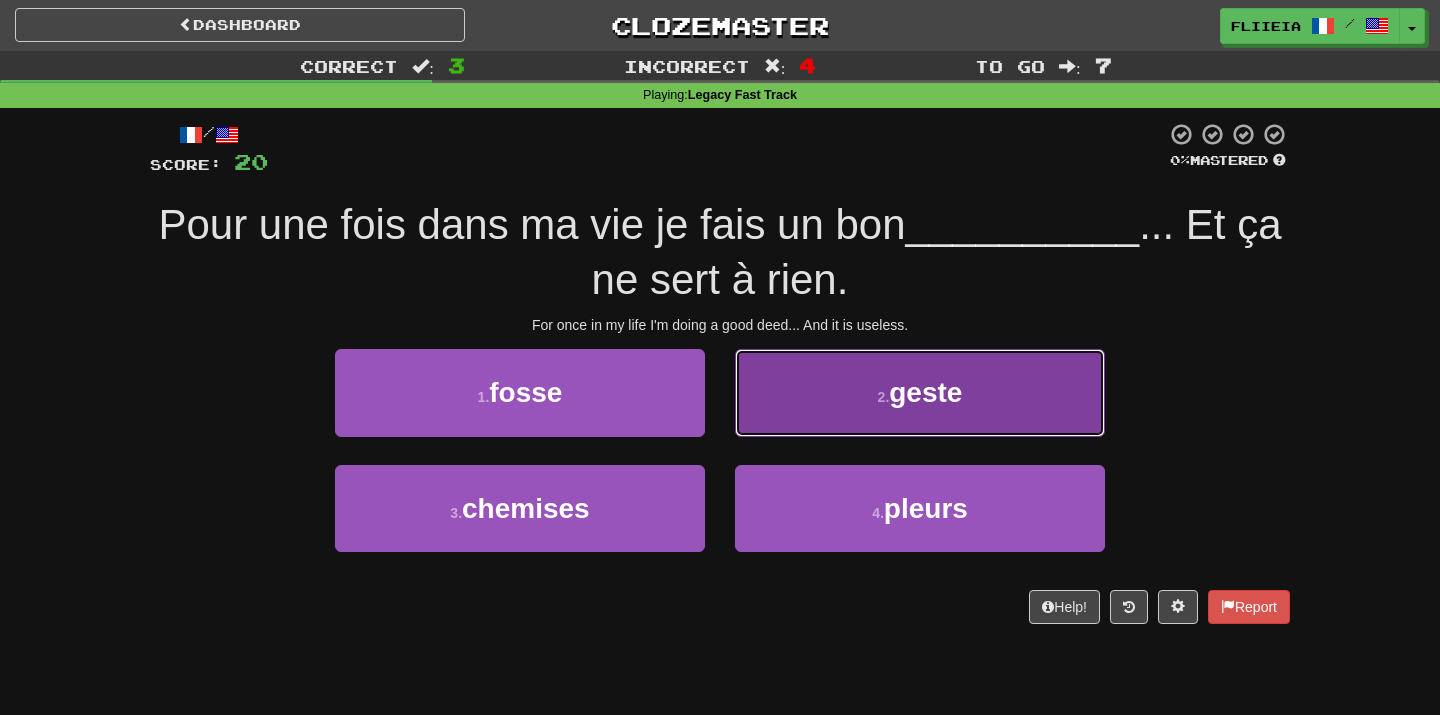 click on "2 .  geste" at bounding box center (920, 392) 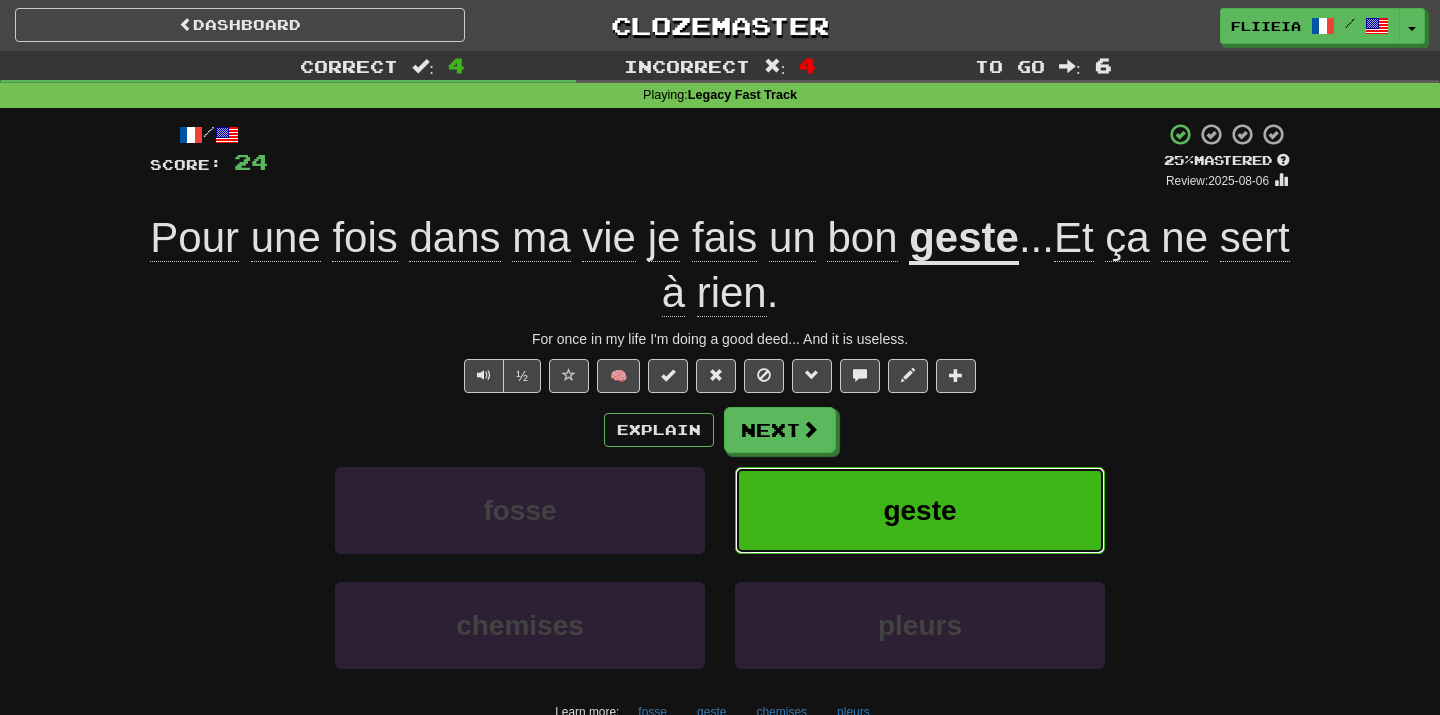 type 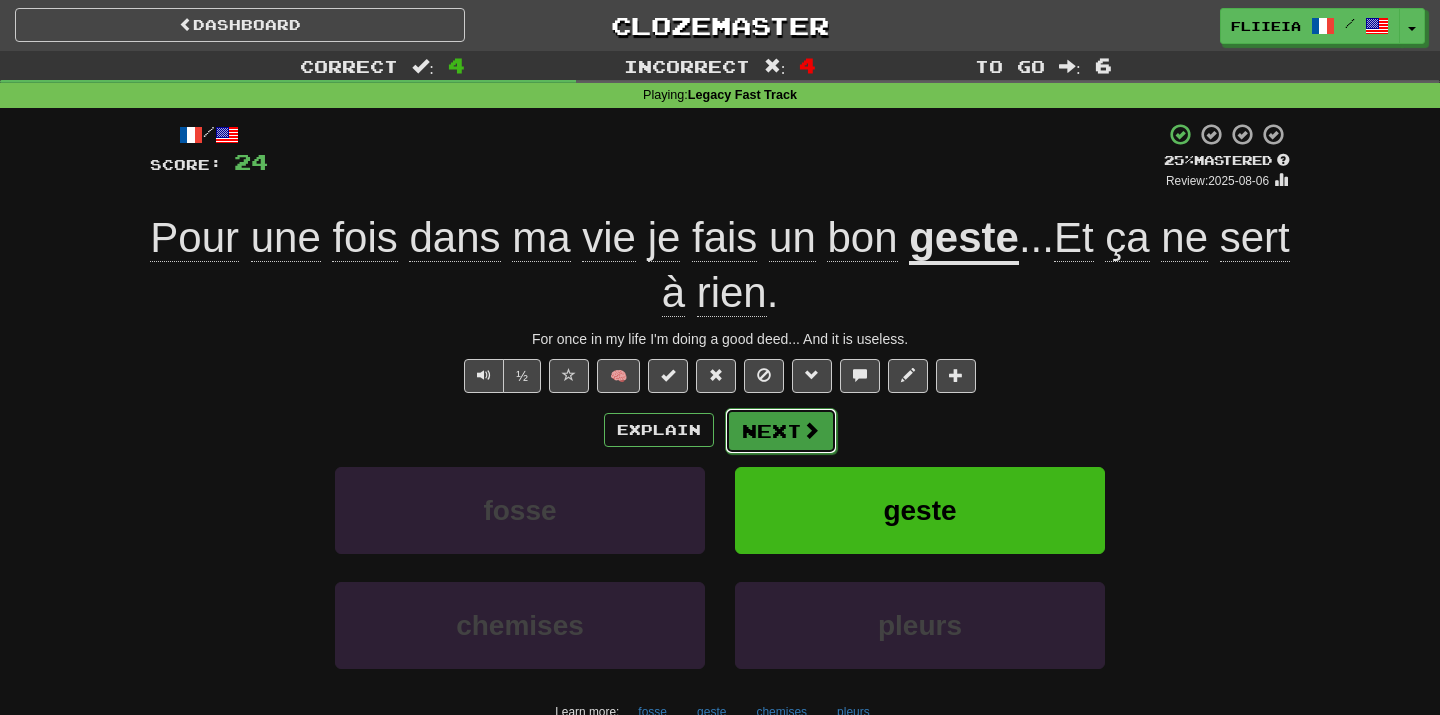 click on "Next" at bounding box center (781, 431) 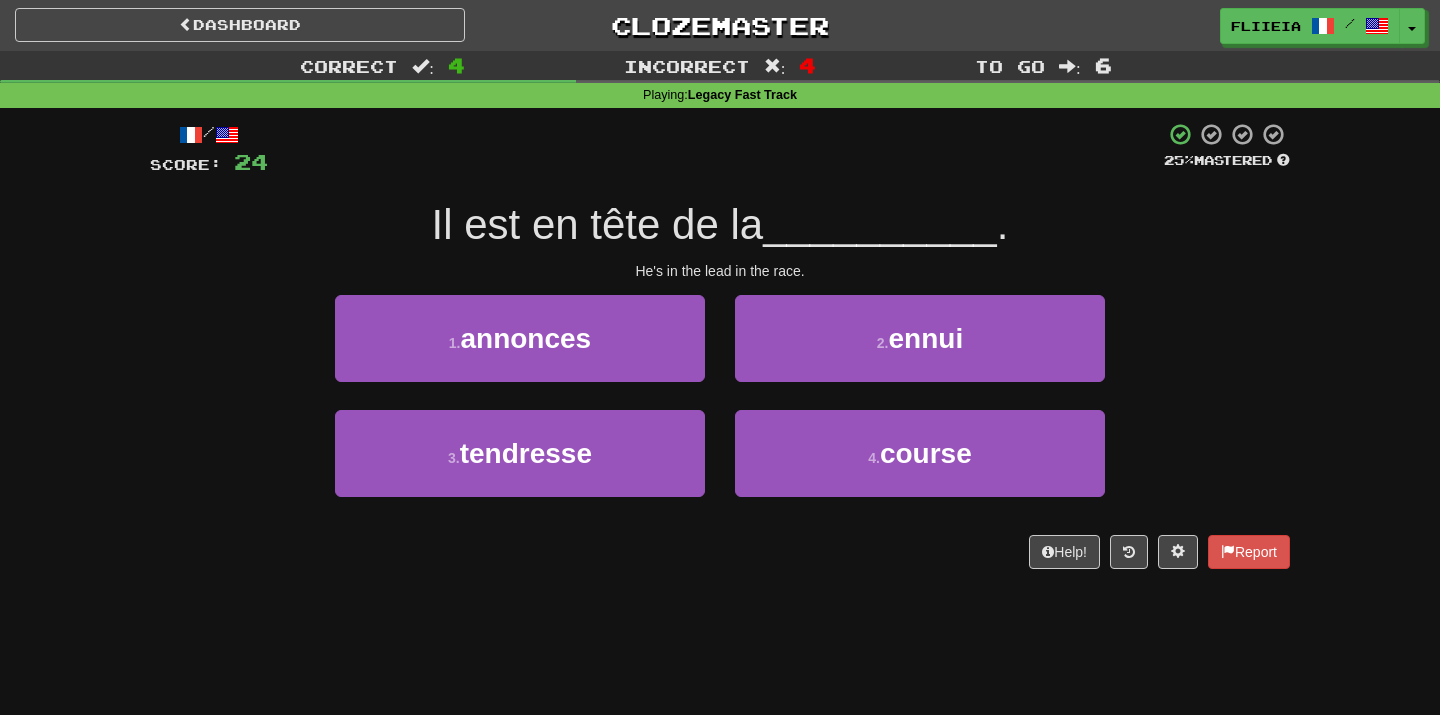 click on "2 . ennui" at bounding box center (920, 352) 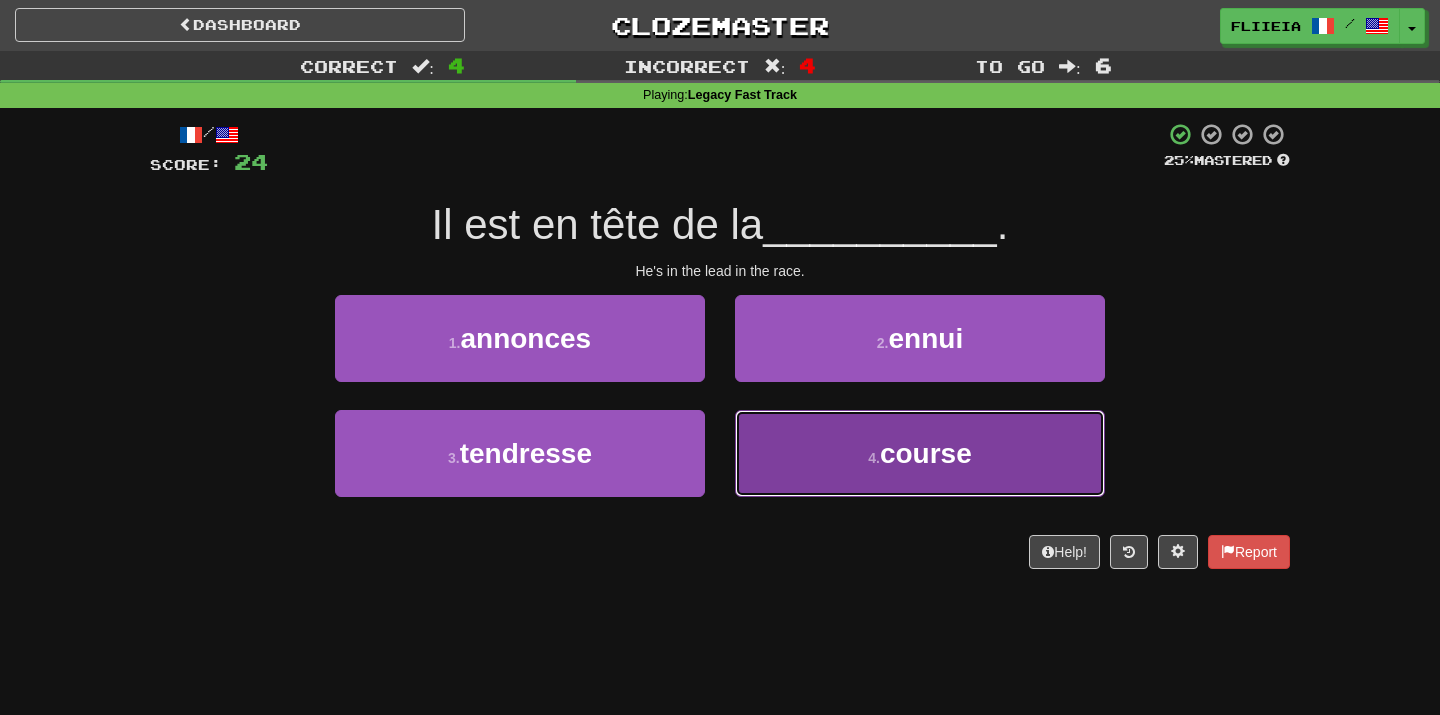 click on "4 . course" at bounding box center (920, 453) 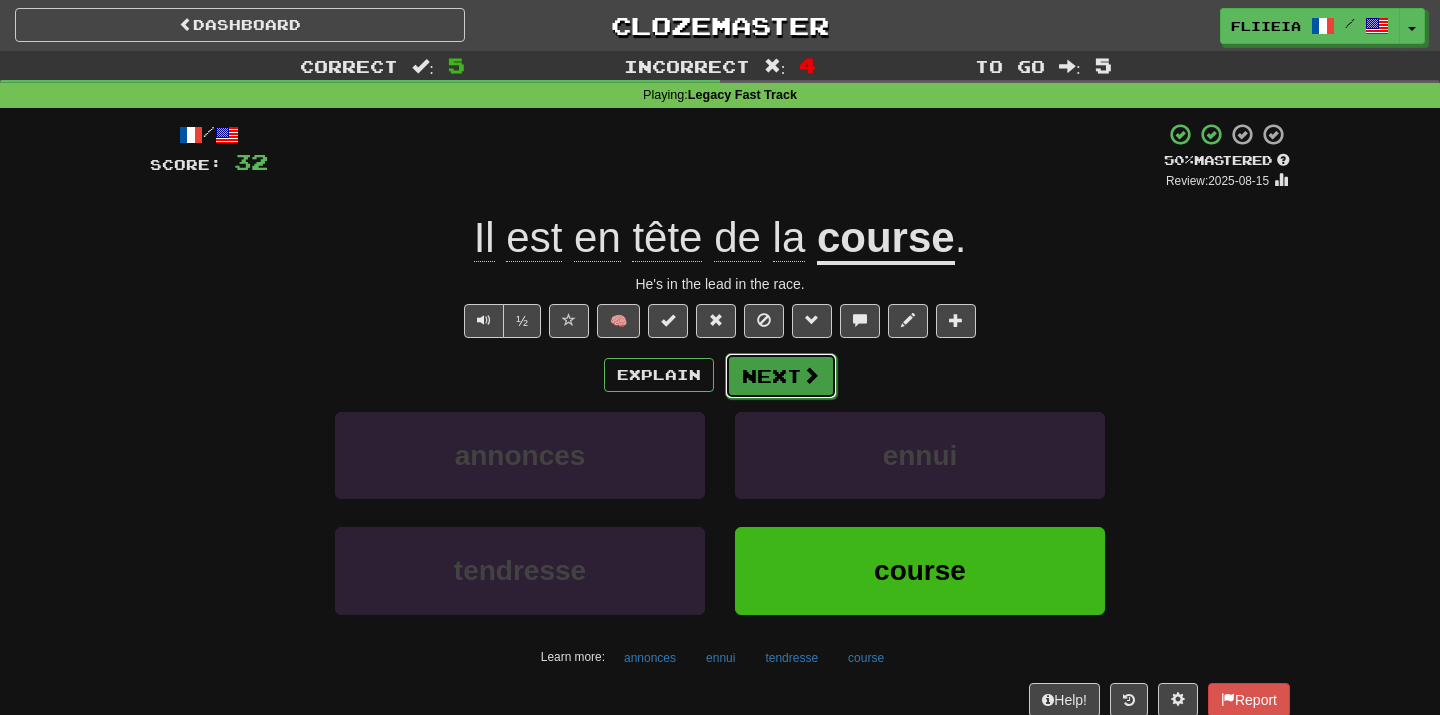 click at bounding box center (811, 375) 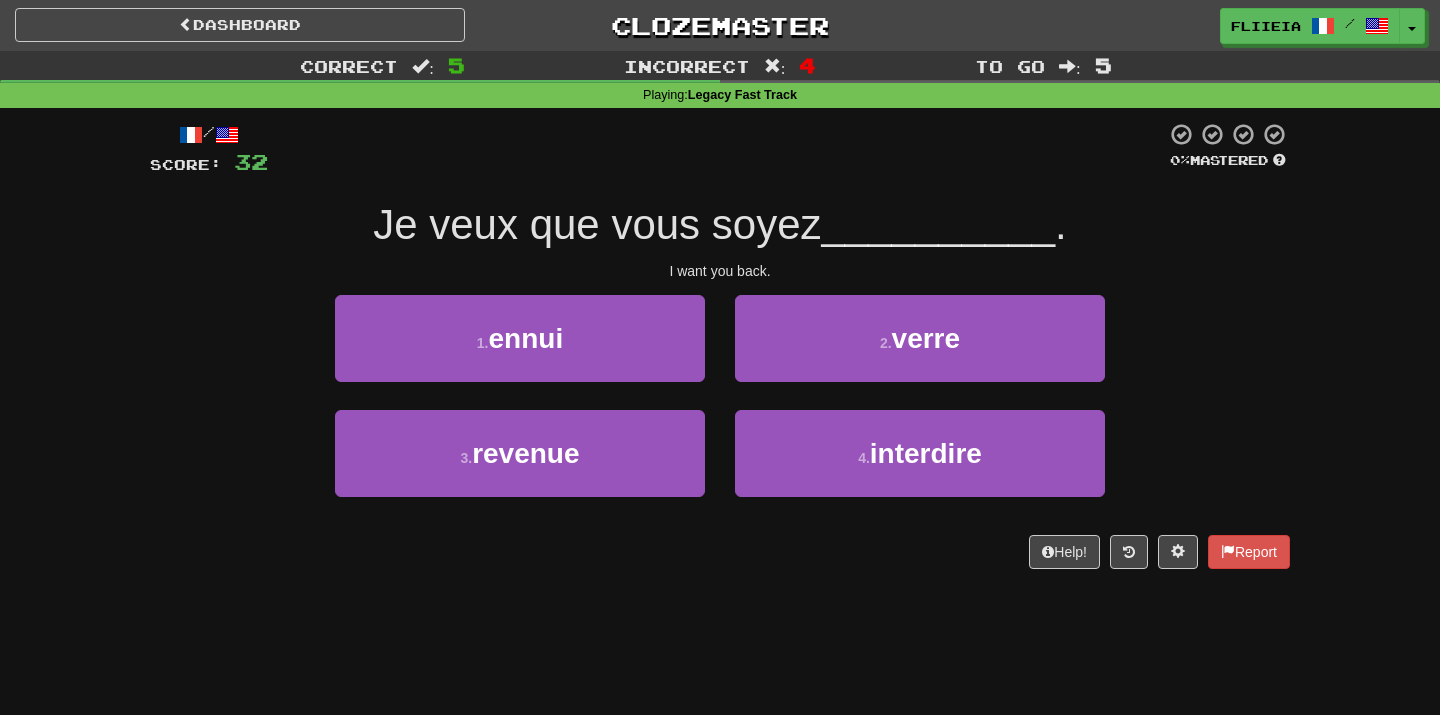 click on "2 .  verre" at bounding box center (920, 352) 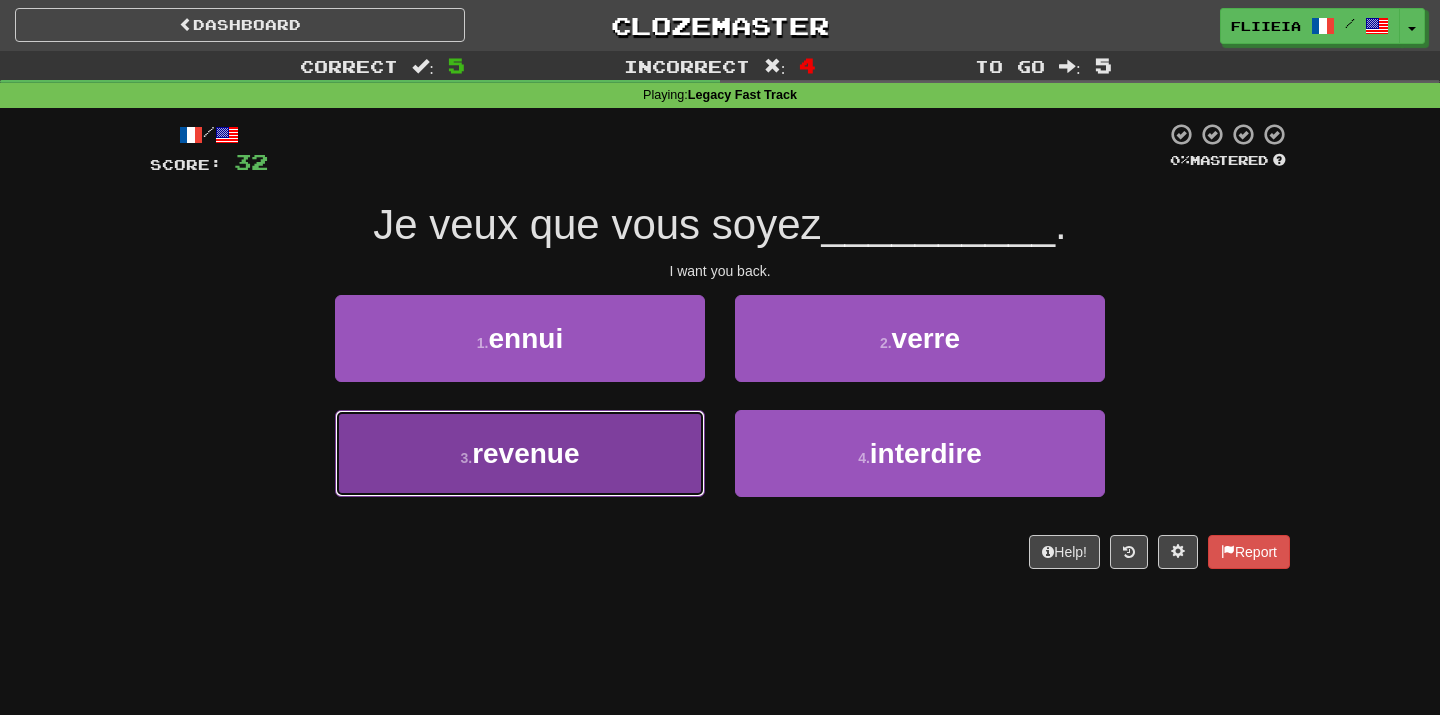 click on "3 . revenue" at bounding box center (520, 453) 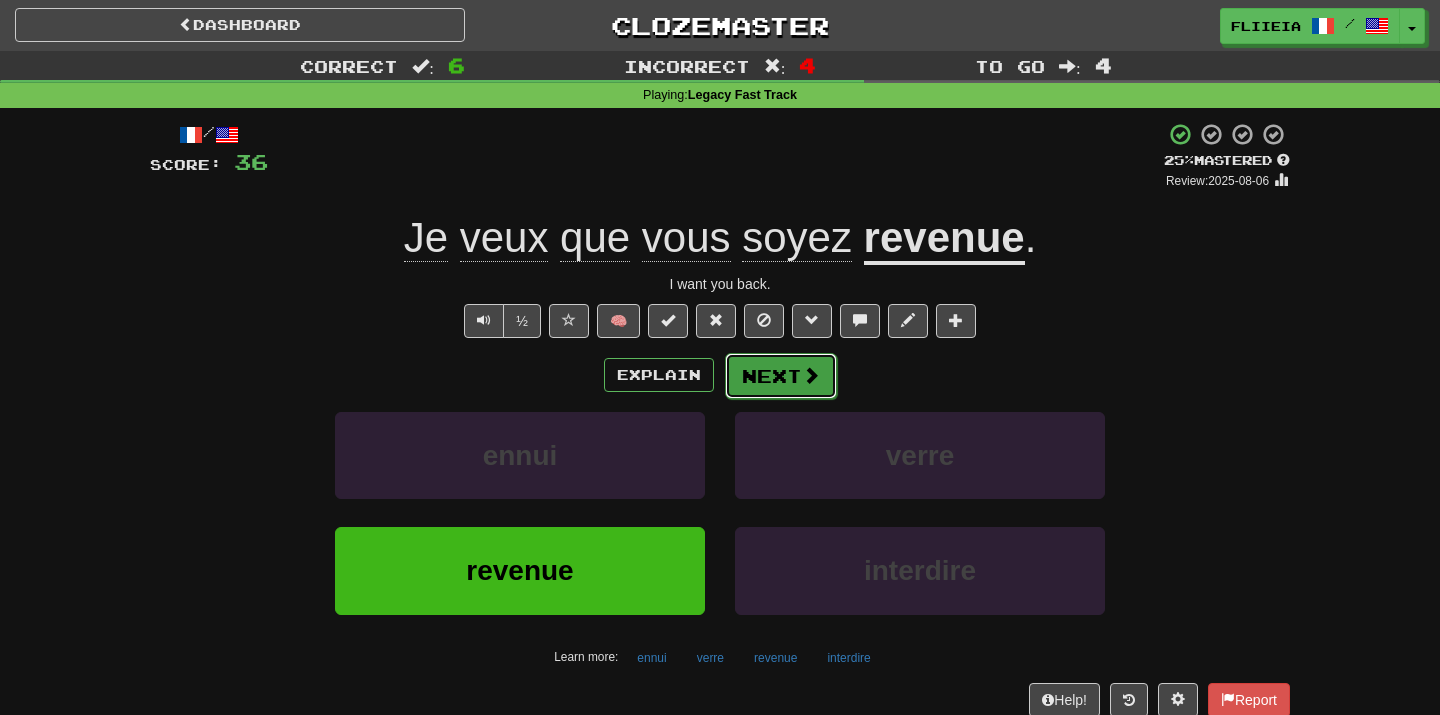 click at bounding box center [811, 375] 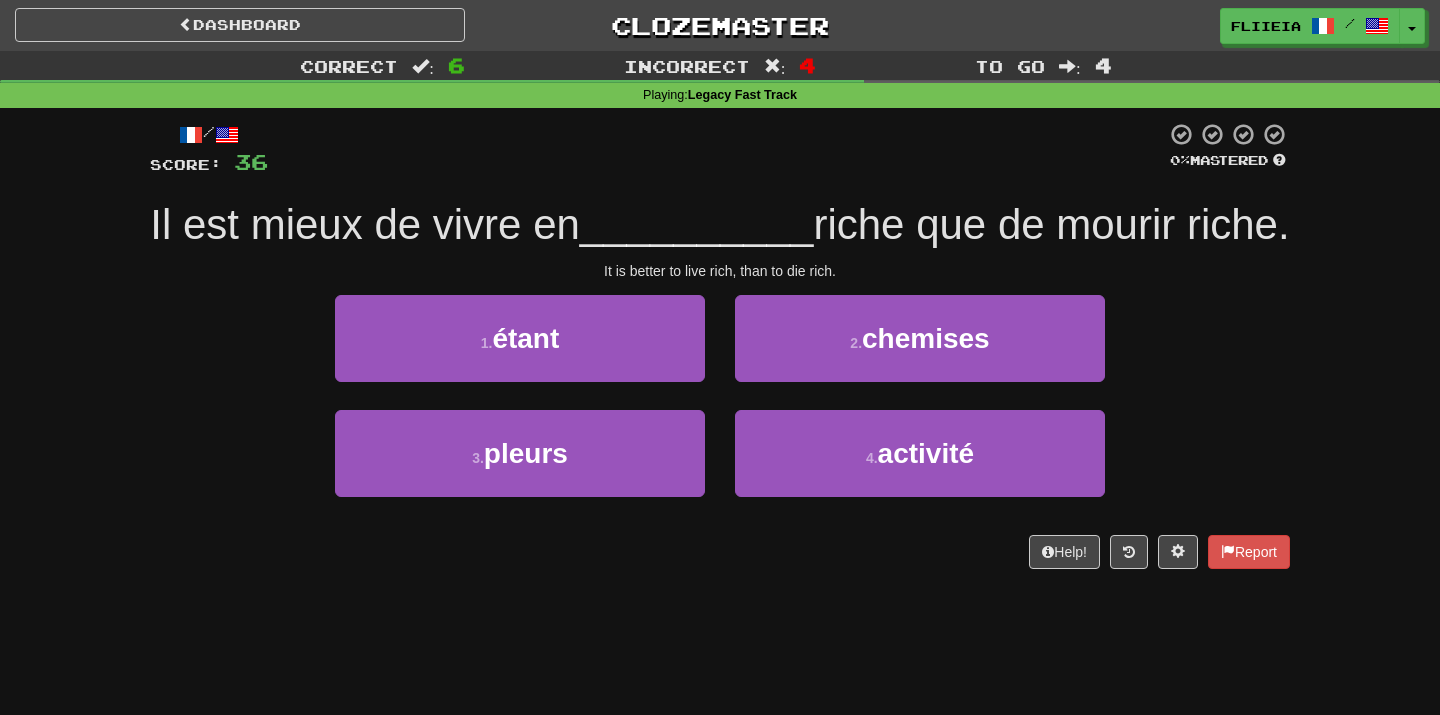 click on "2 . chemises" at bounding box center [920, 352] 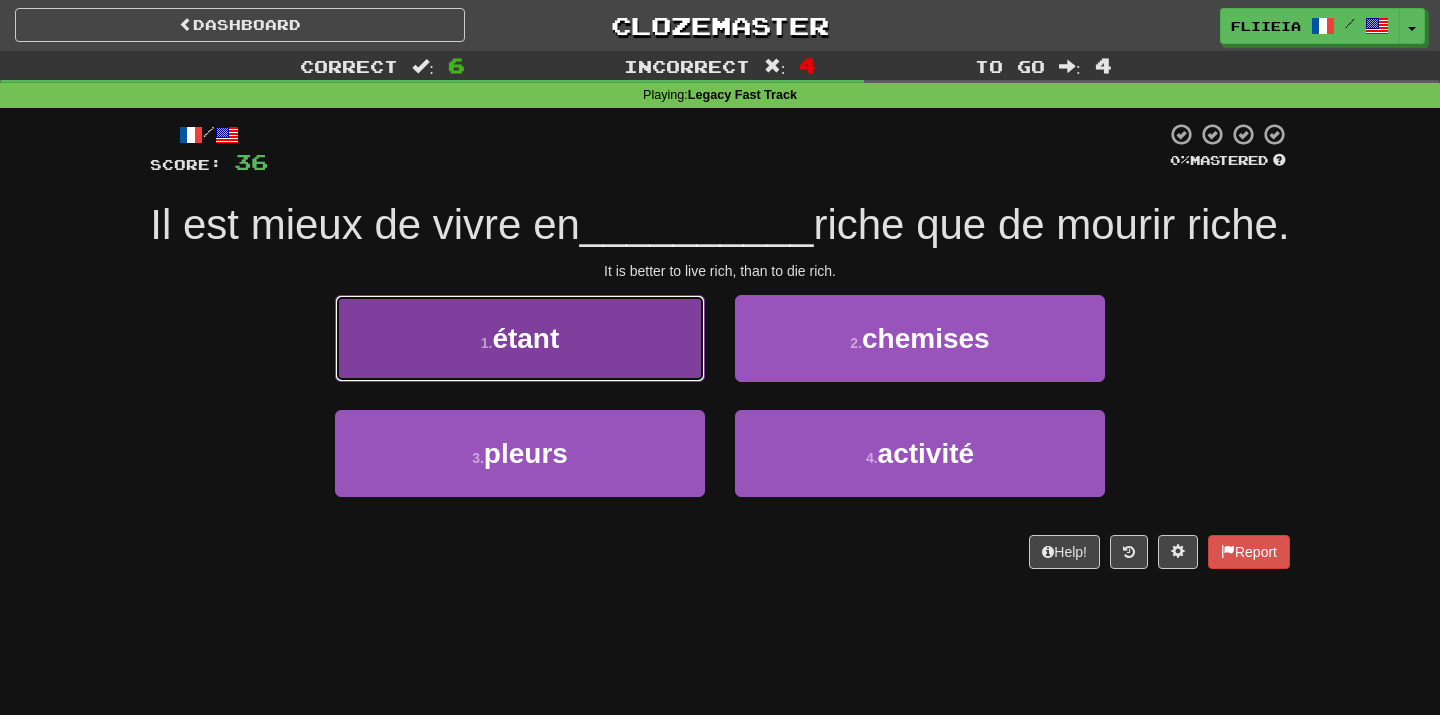 click on "1 . étant" at bounding box center (520, 338) 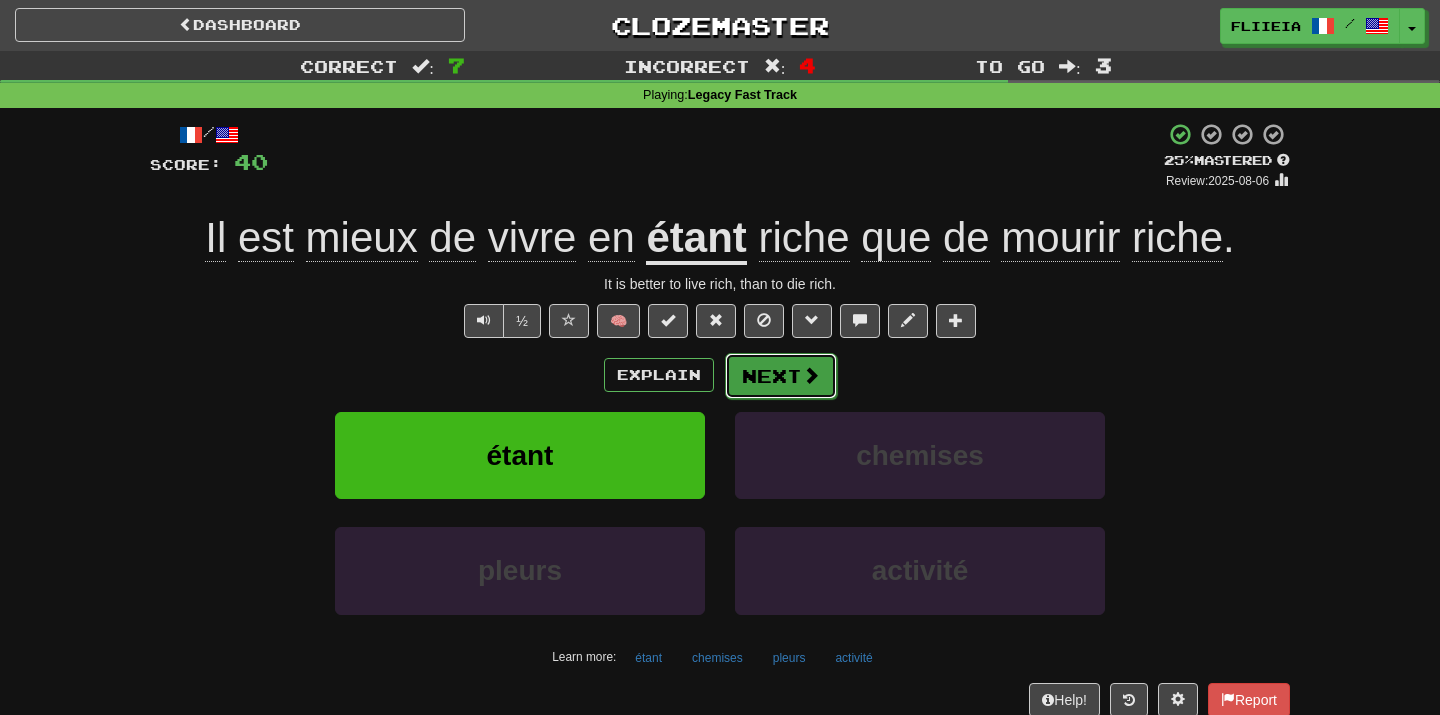 click on "Next" at bounding box center [781, 376] 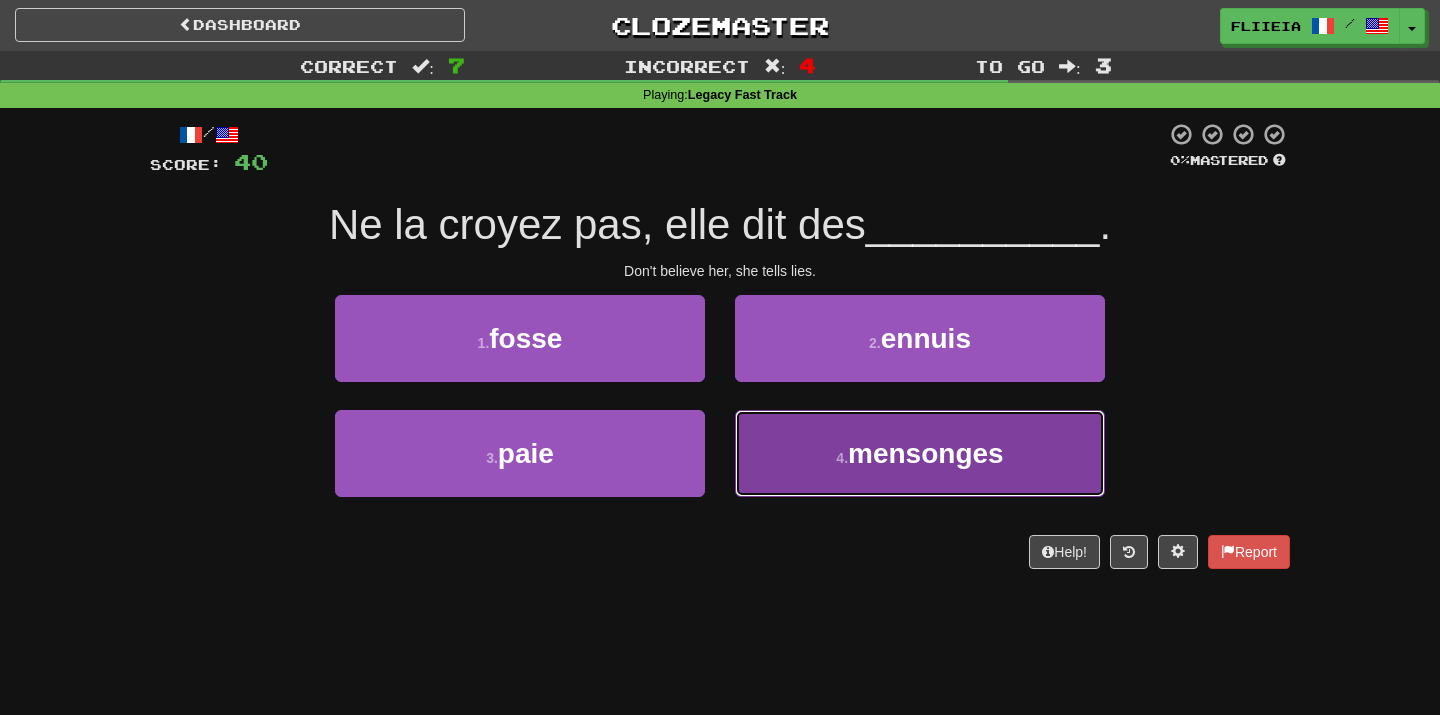 click on "4 .  mensonges" at bounding box center [920, 453] 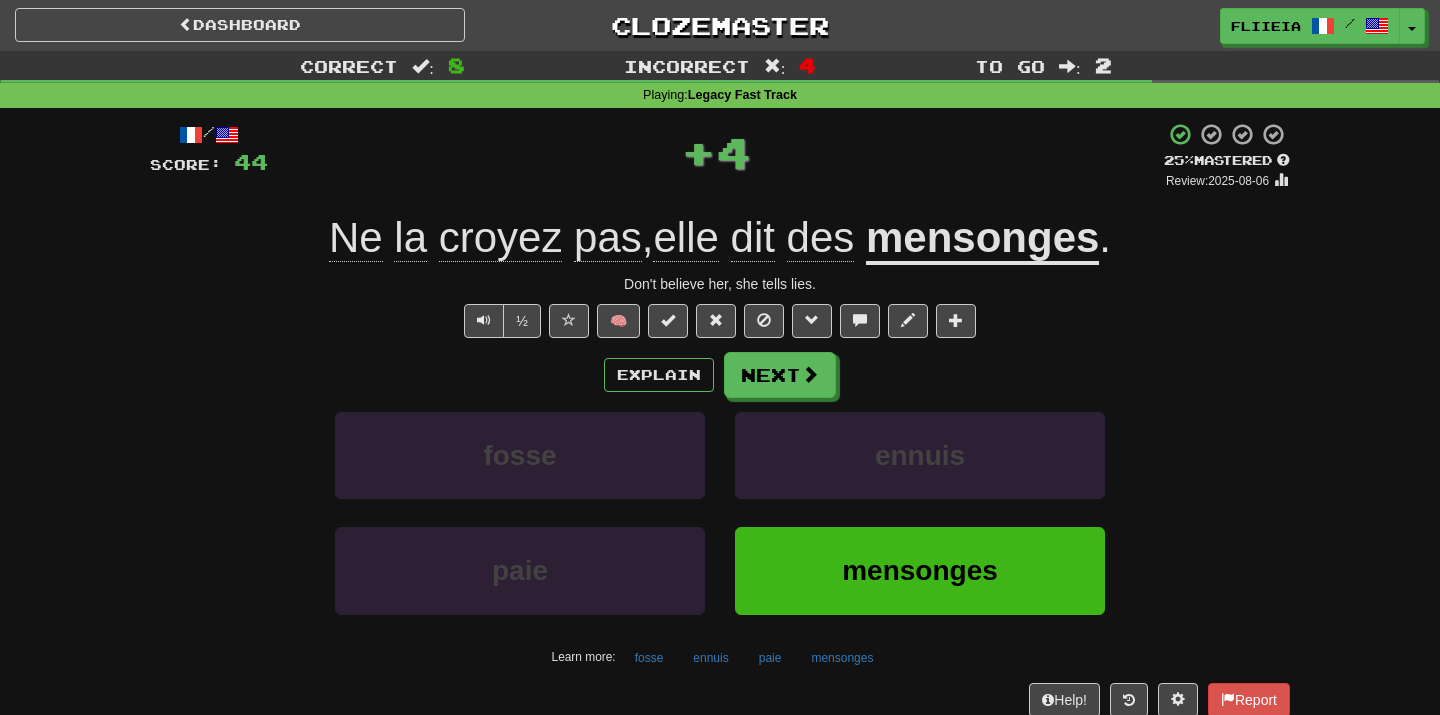 click on "fosse" at bounding box center (520, 469) 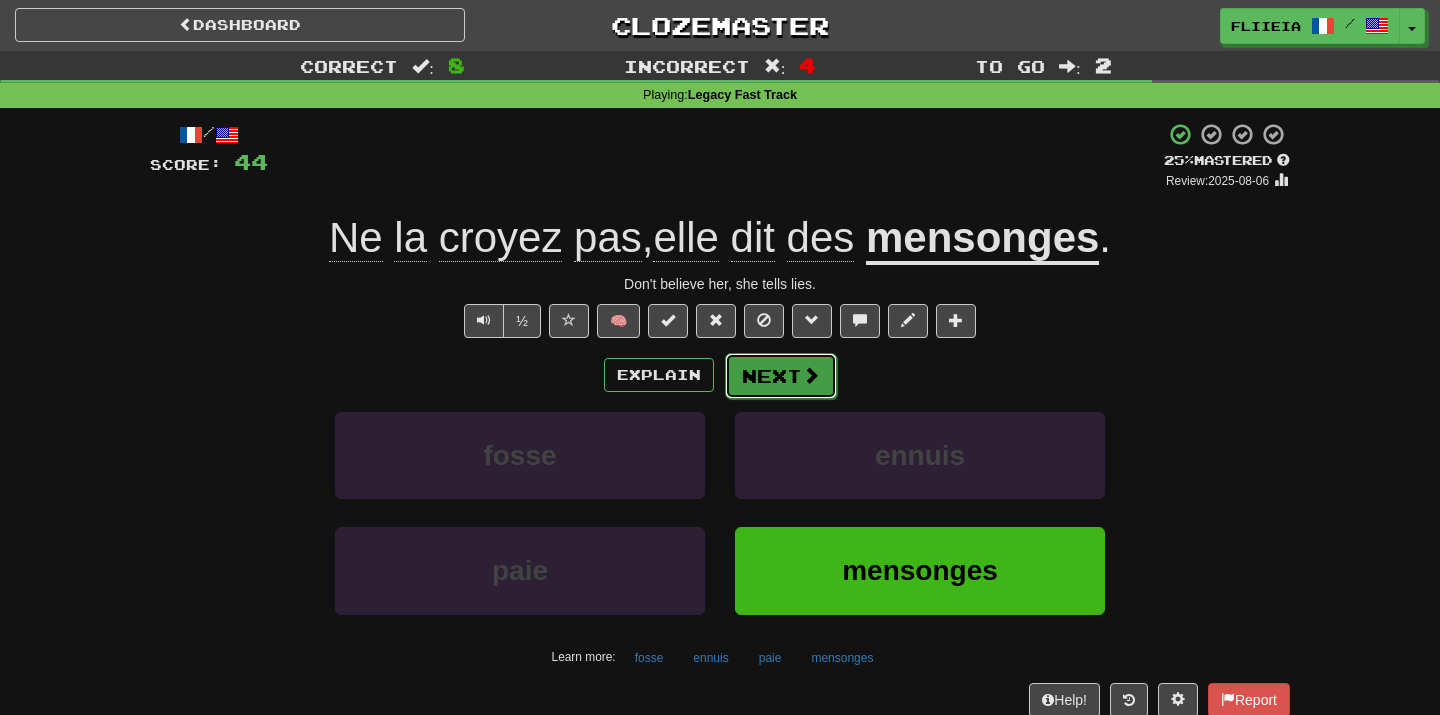 click on "Next" at bounding box center (781, 376) 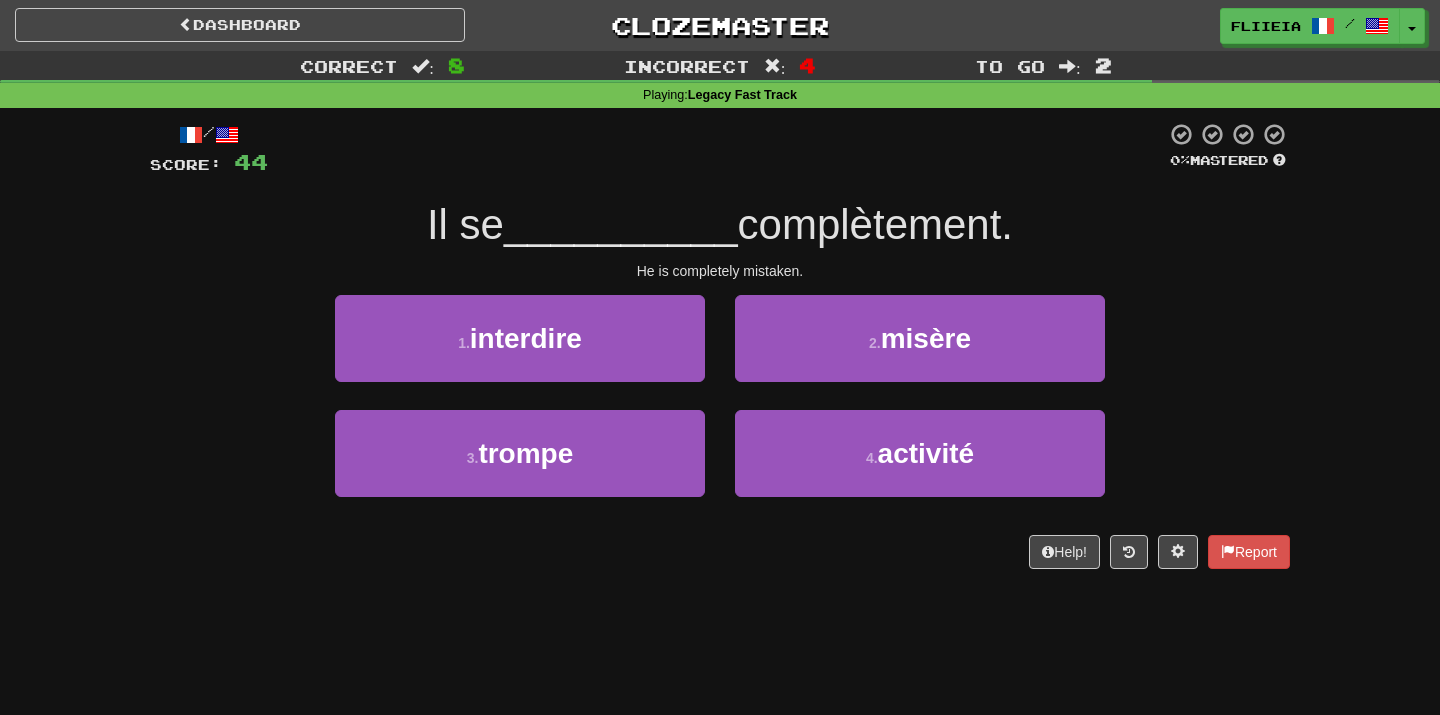 click on "1 . interdire" at bounding box center [520, 352] 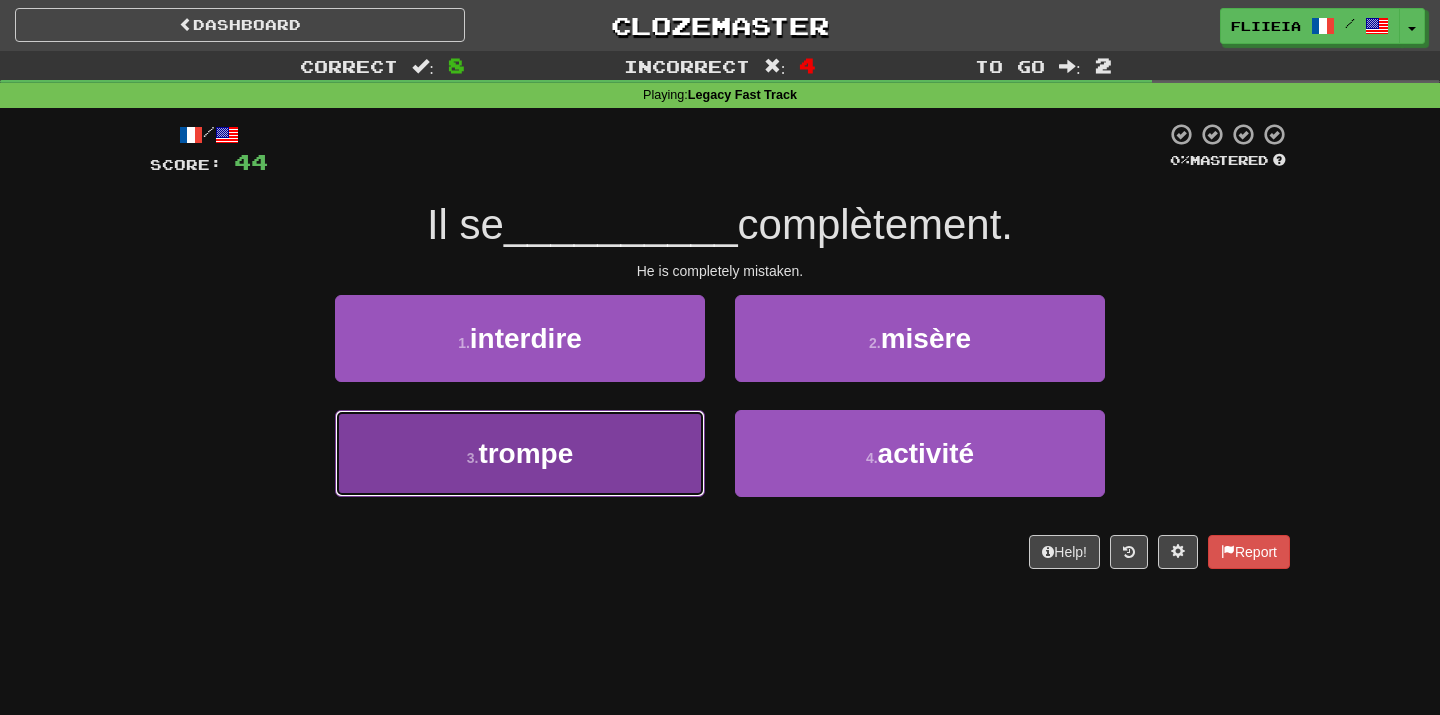 click on "3 . trompe" at bounding box center (520, 453) 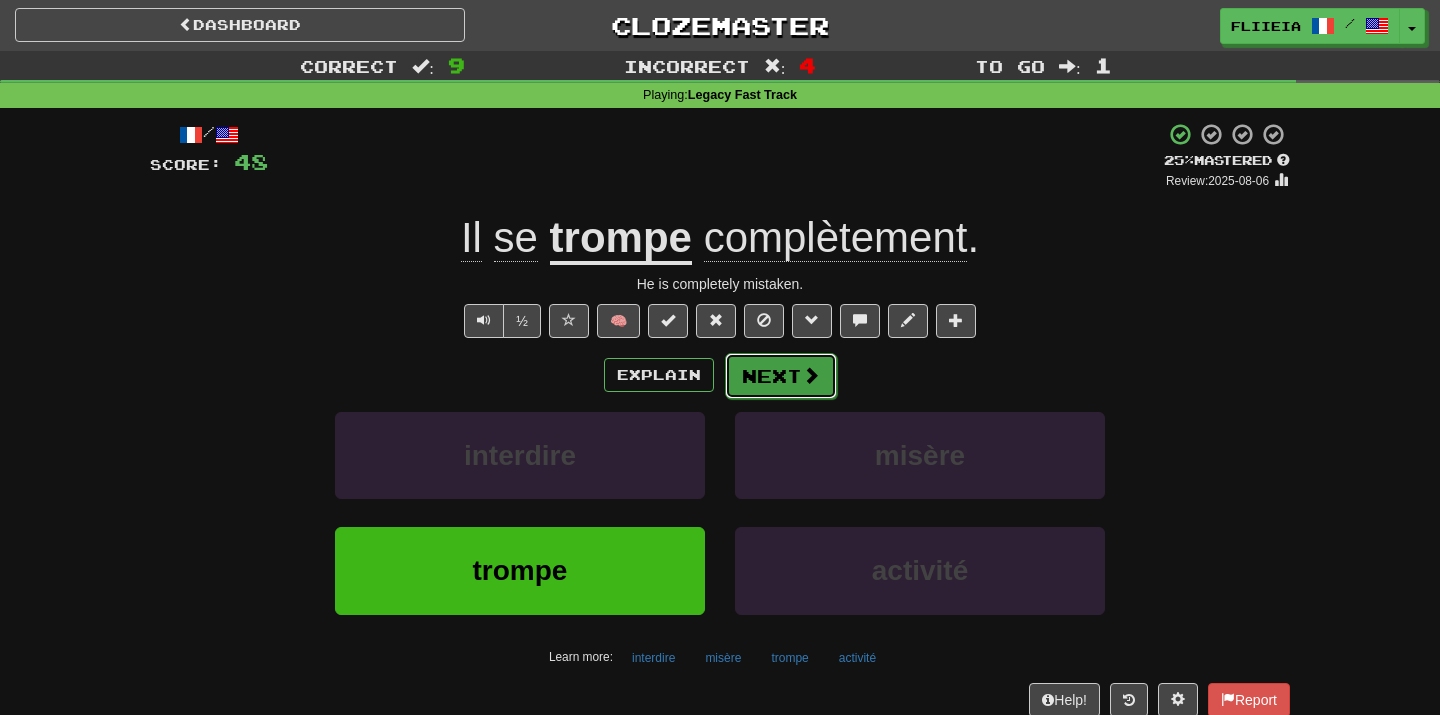 click on "Next" at bounding box center [781, 376] 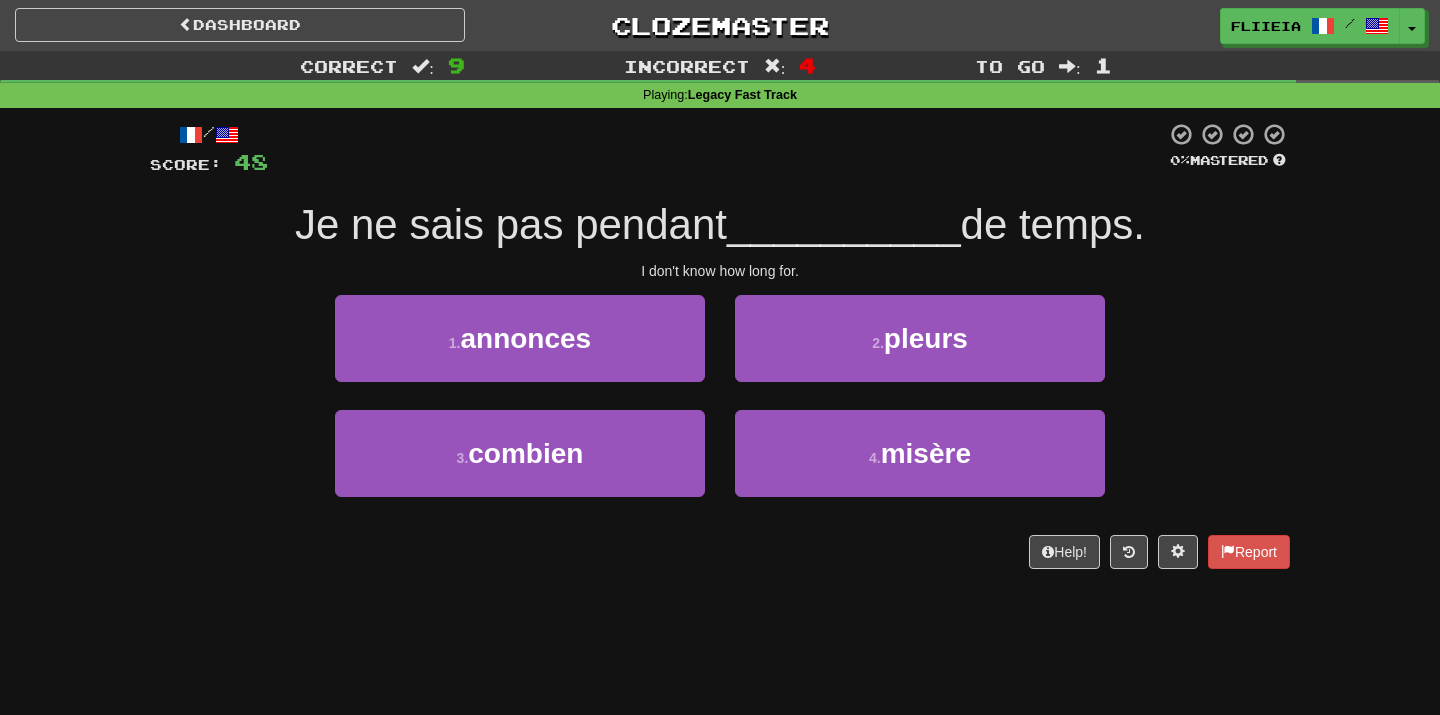 click on "2 . pleurs" at bounding box center (920, 352) 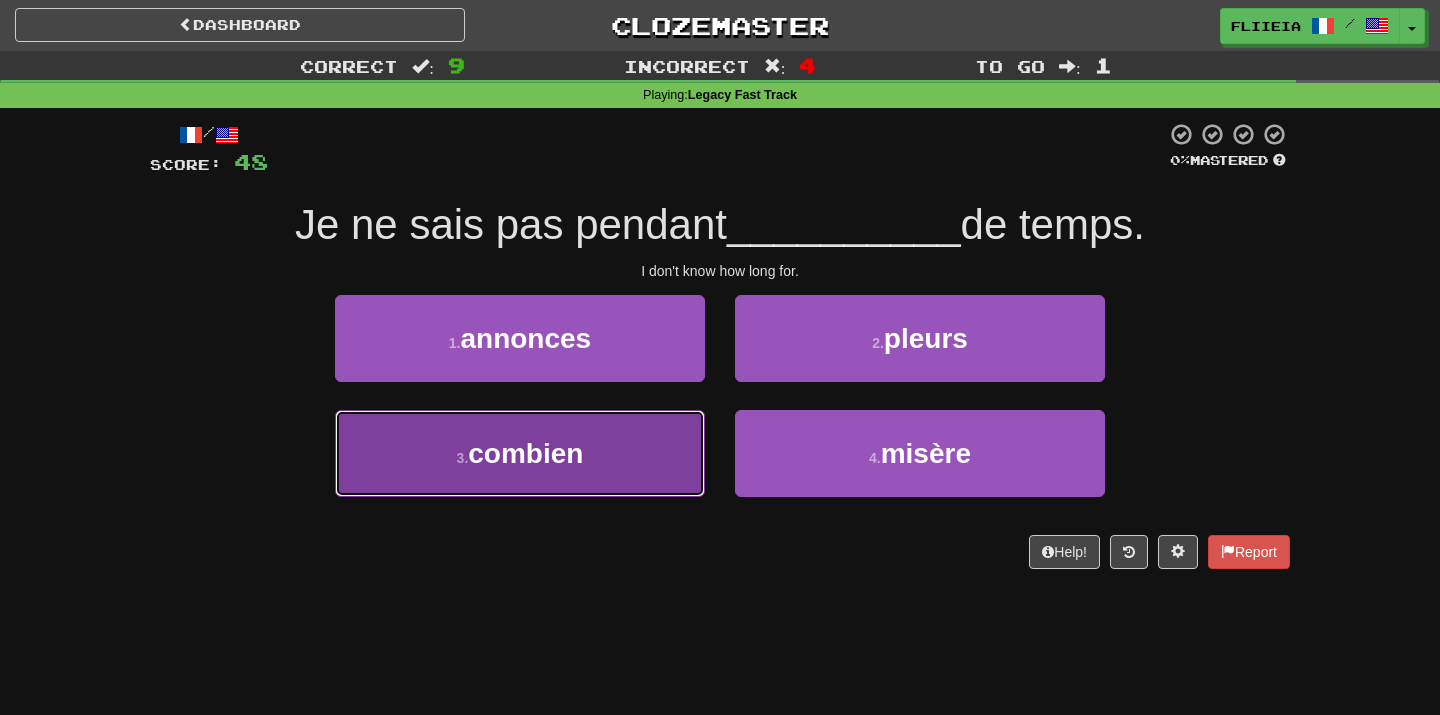 click on "3 .  combien" at bounding box center (520, 453) 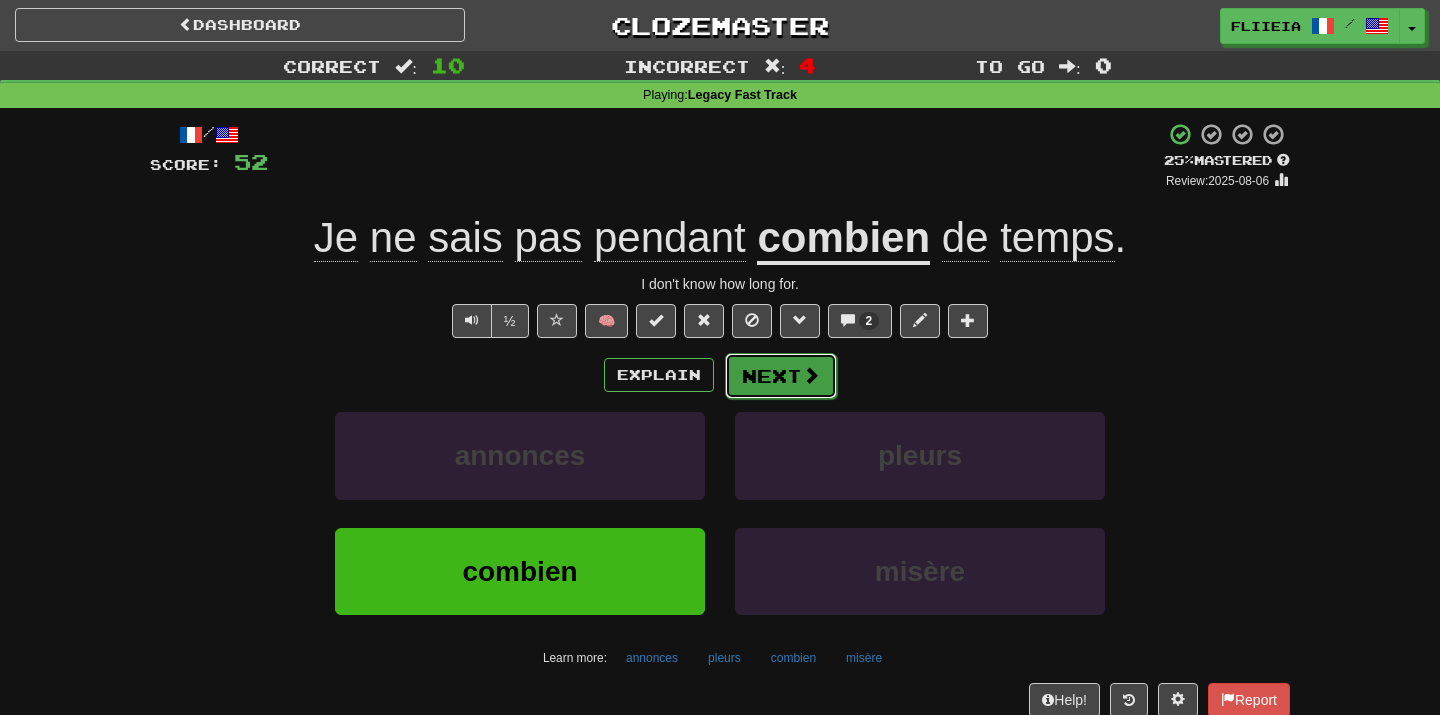 click on "Next" at bounding box center (781, 376) 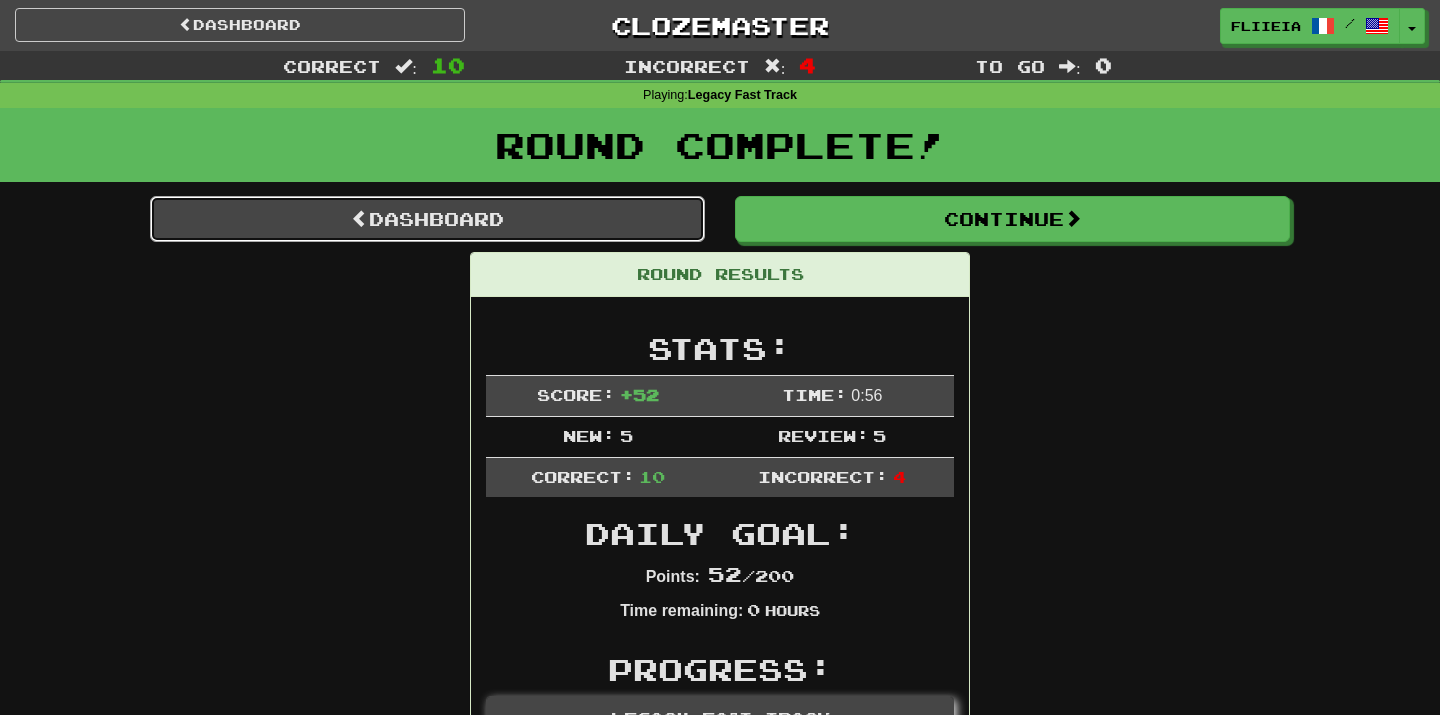 click on "Dashboard" at bounding box center (427, 219) 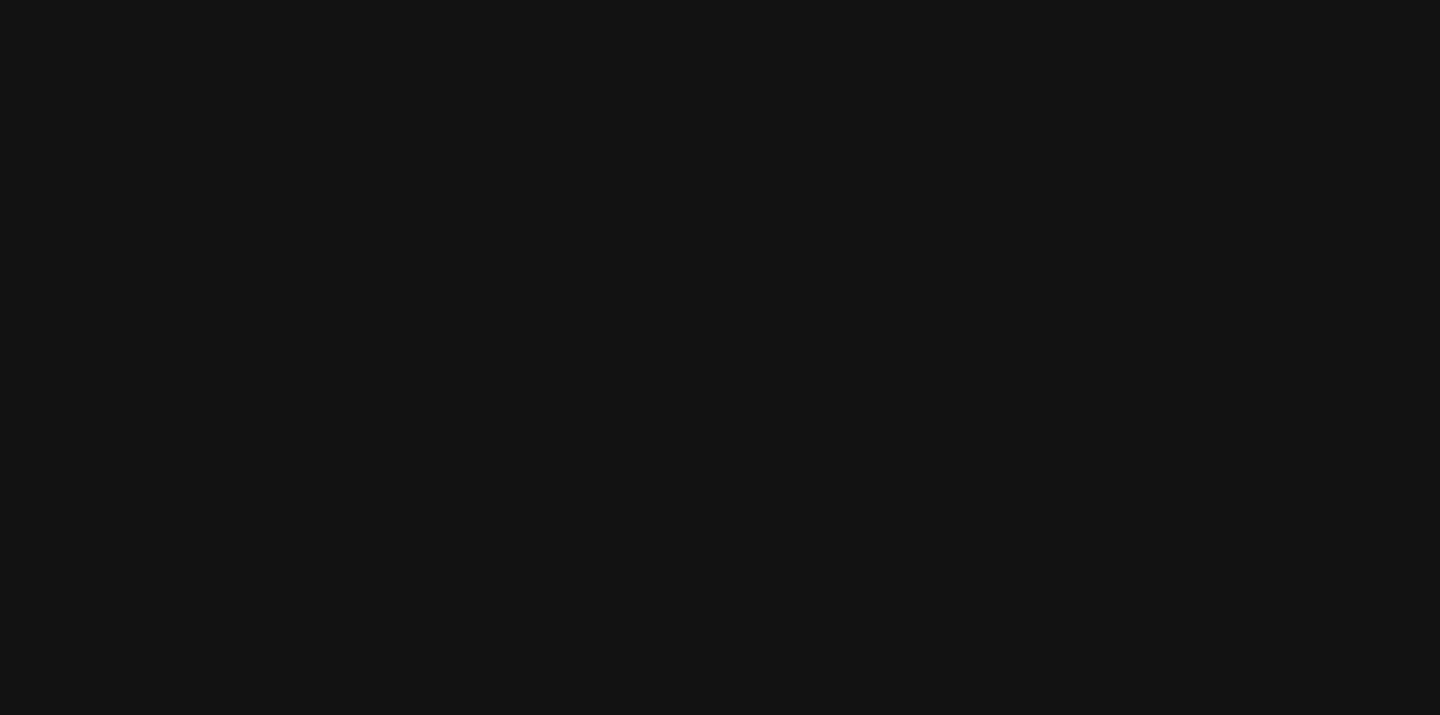 scroll, scrollTop: 0, scrollLeft: 0, axis: both 